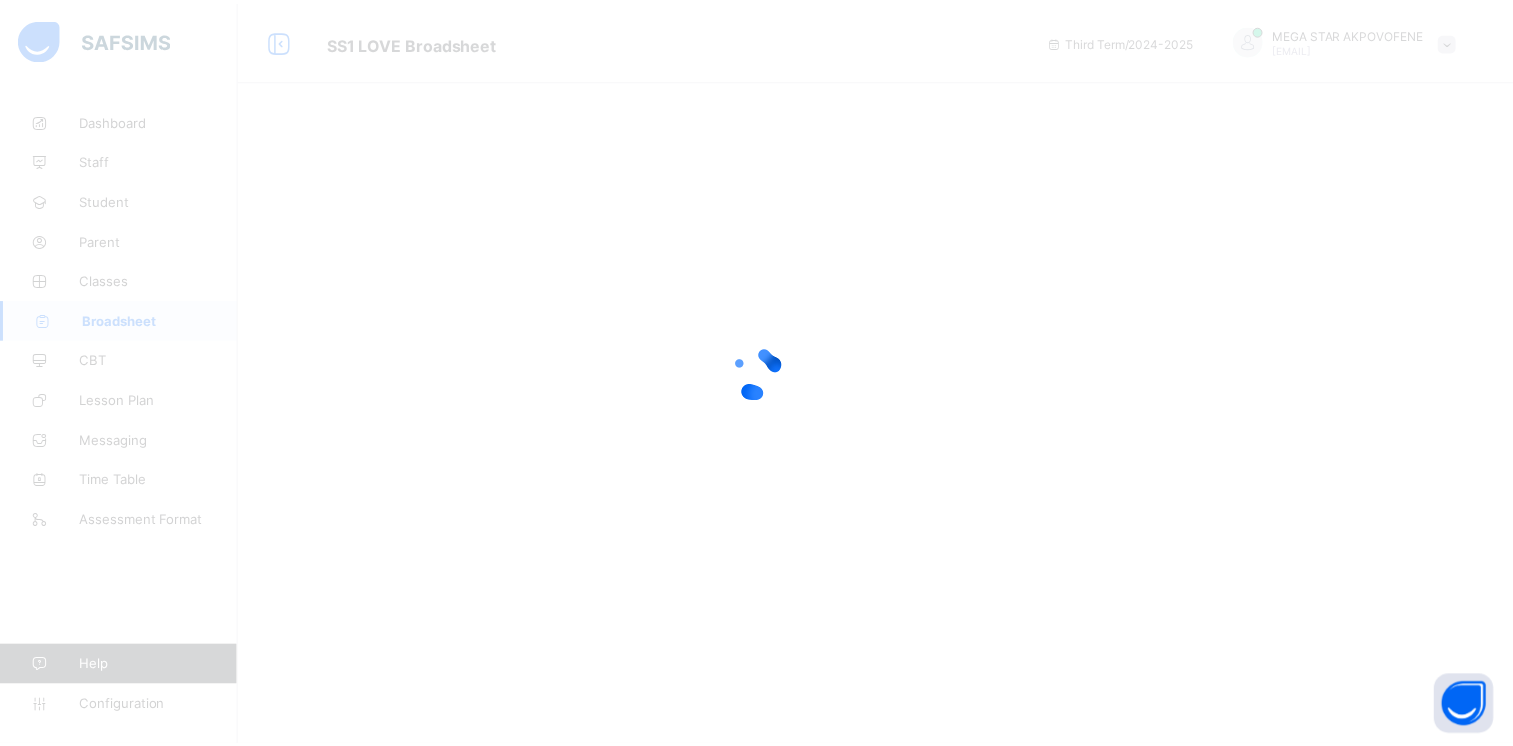scroll, scrollTop: 0, scrollLeft: 0, axis: both 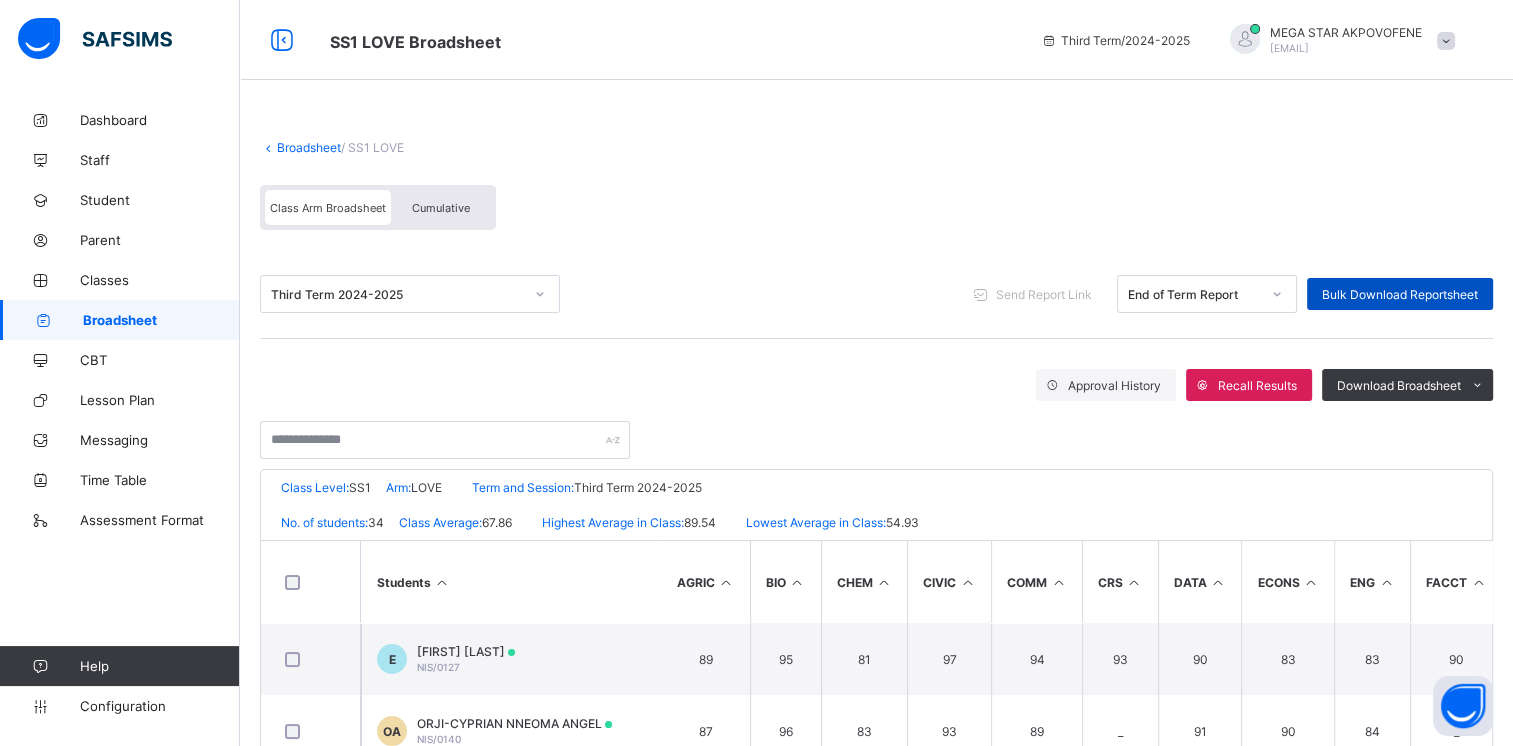 click on "Bulk Download Reportsheet" at bounding box center (1400, 294) 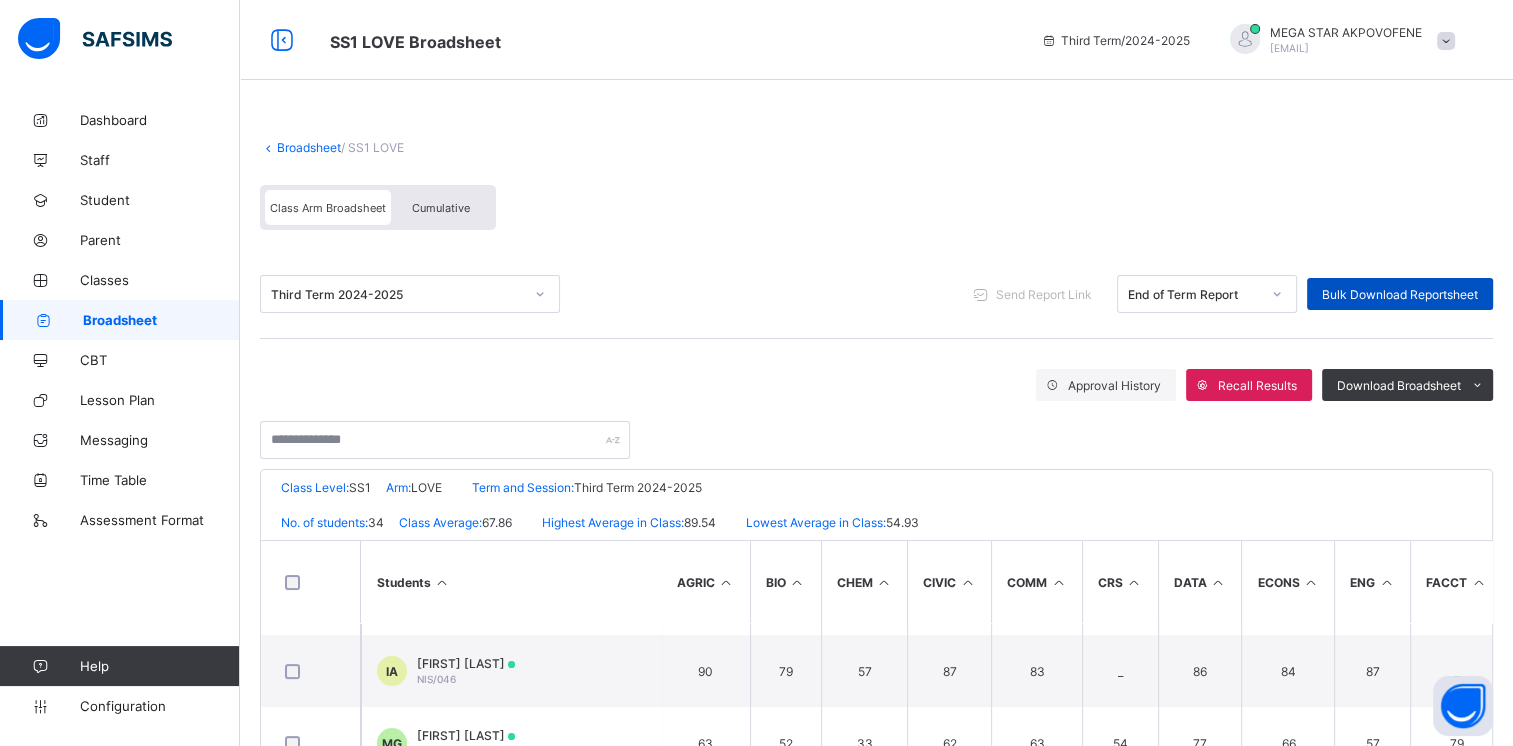 scroll, scrollTop: 428, scrollLeft: 0, axis: vertical 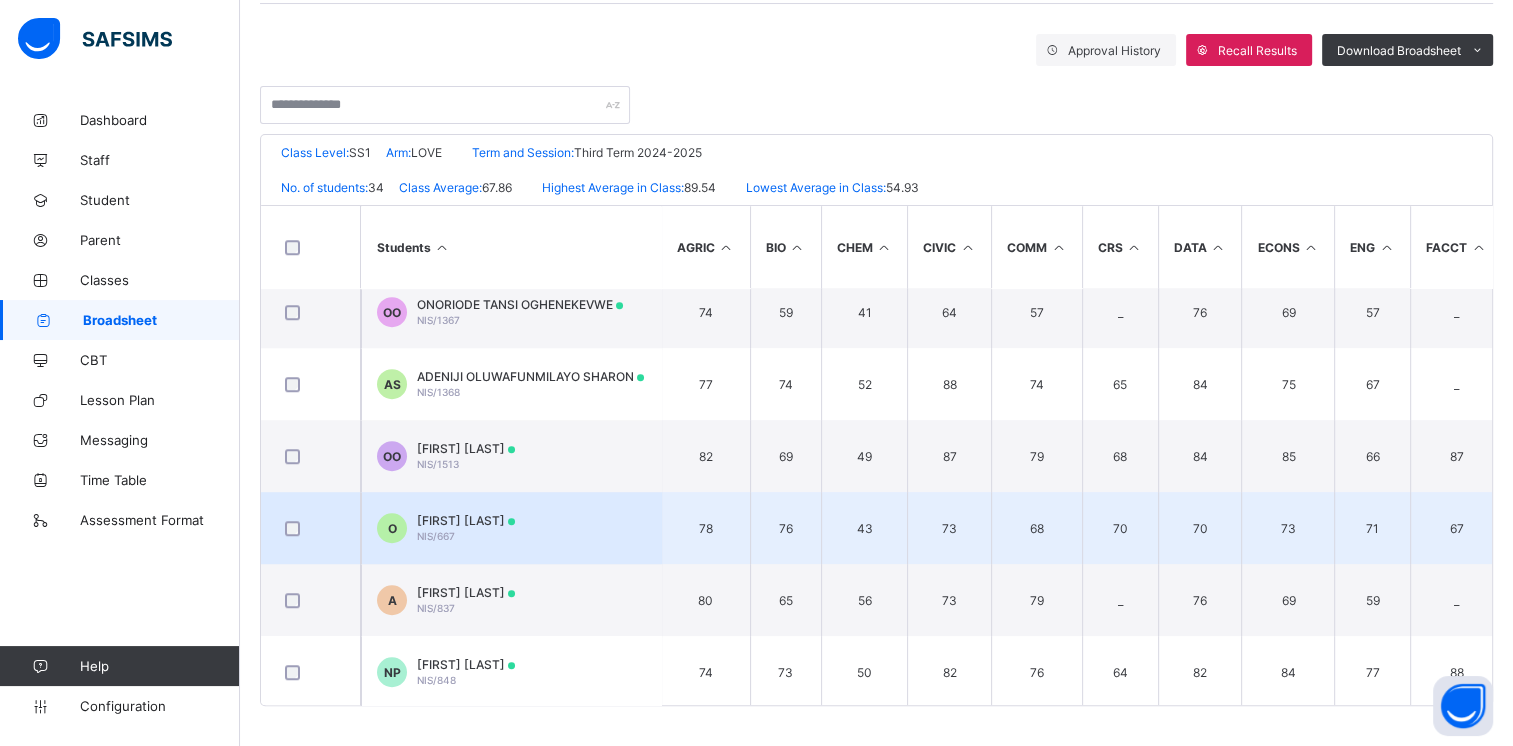 click on "OMONIGHO MARO" at bounding box center (466, 520) 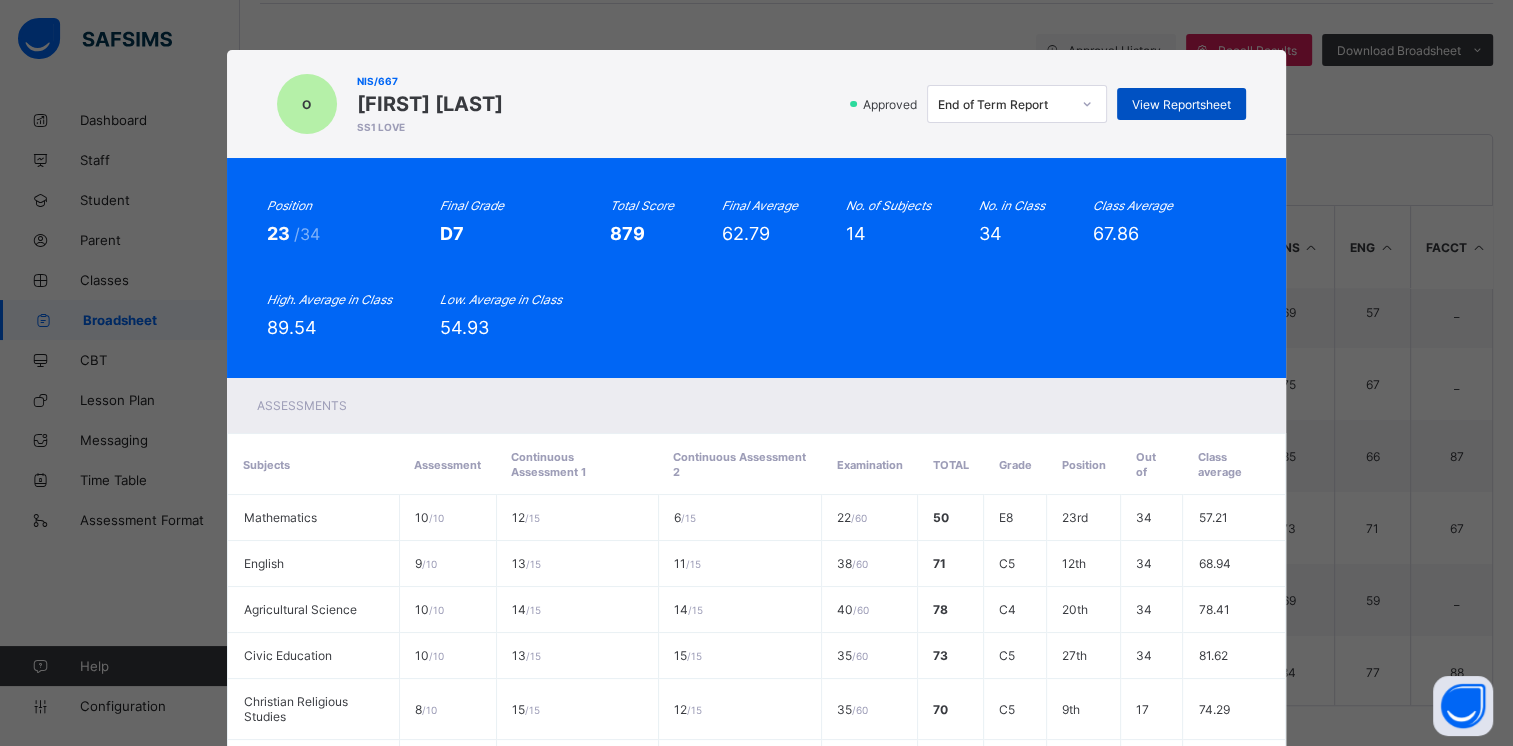 click on "View Reportsheet" at bounding box center [1181, 104] 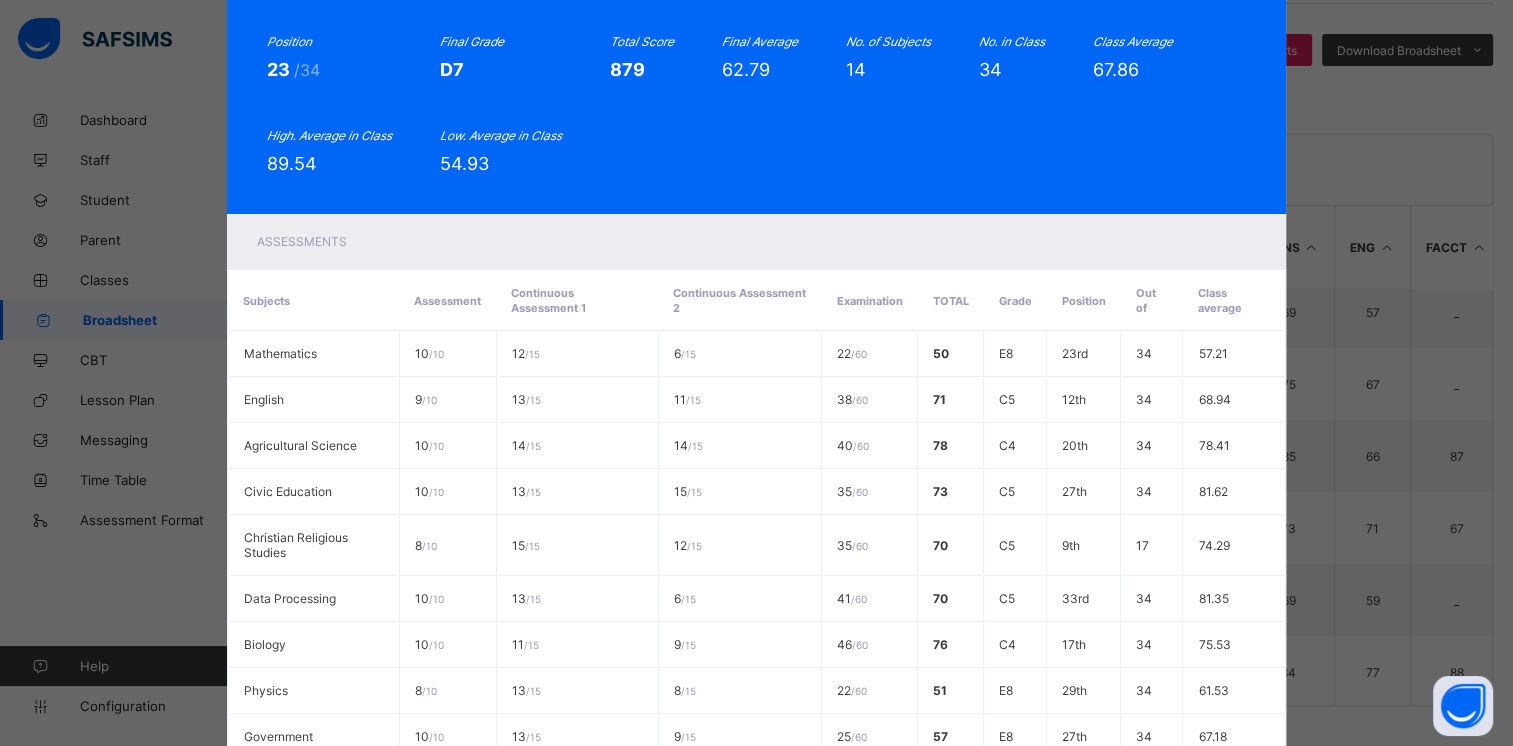 scroll, scrollTop: 0, scrollLeft: 0, axis: both 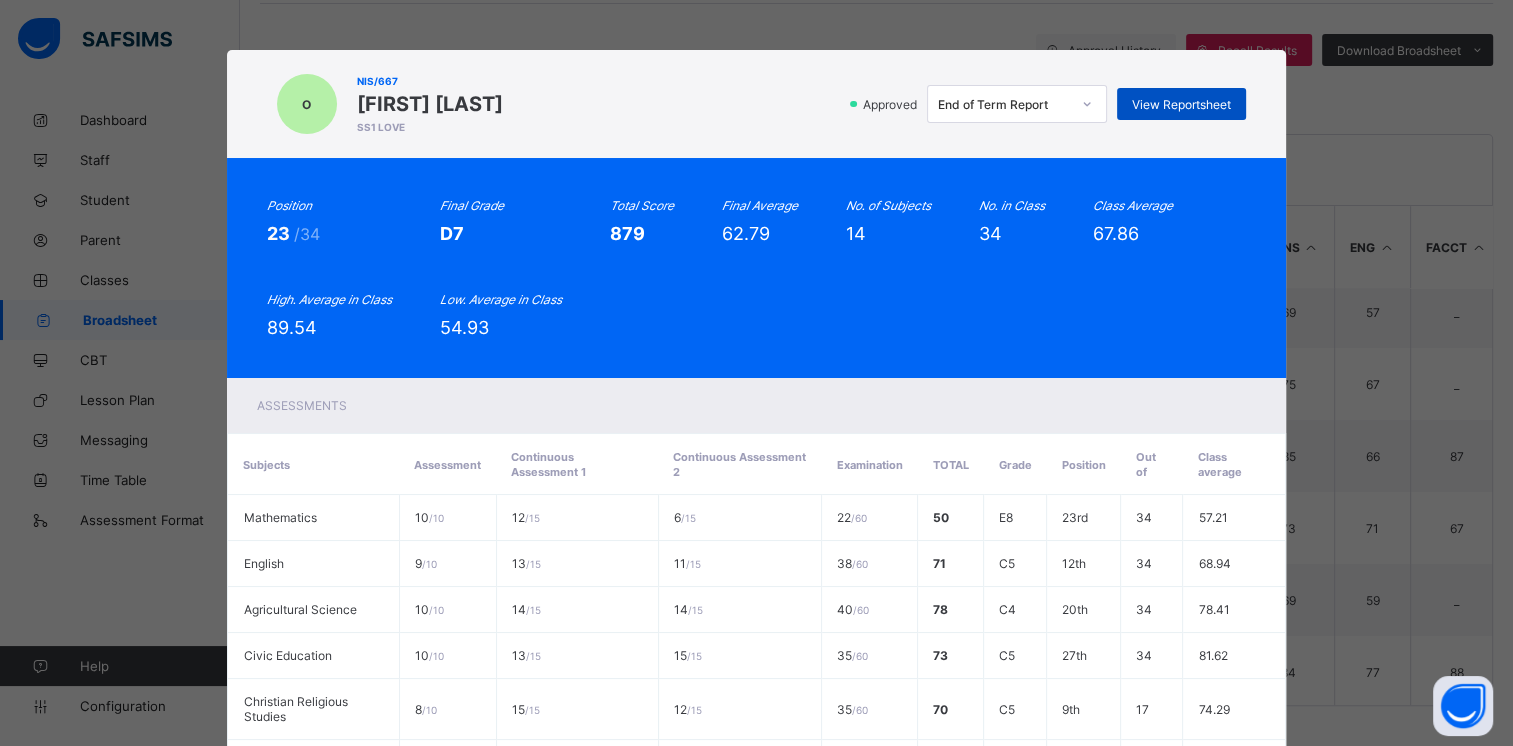 click on "View Reportsheet" at bounding box center [1181, 104] 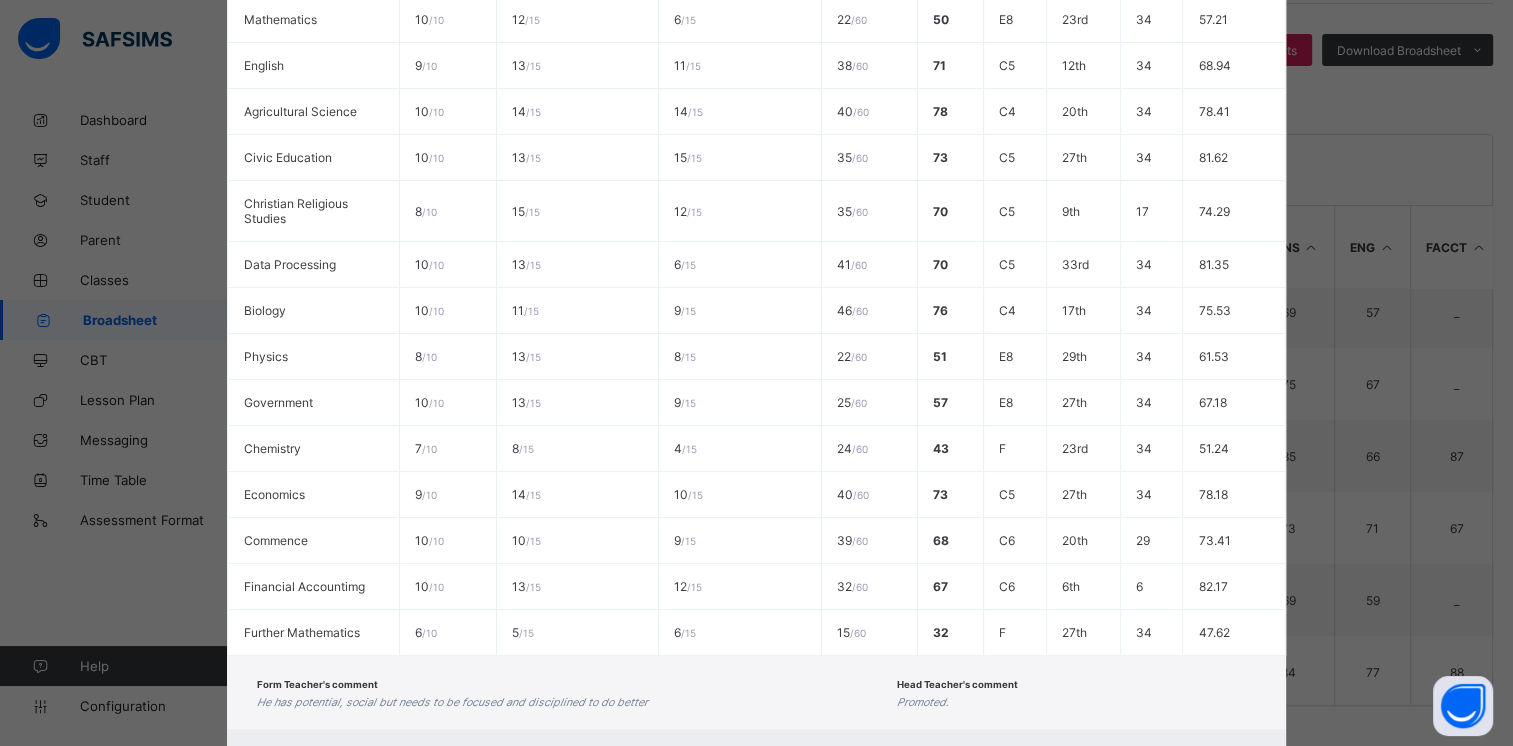scroll, scrollTop: 604, scrollLeft: 0, axis: vertical 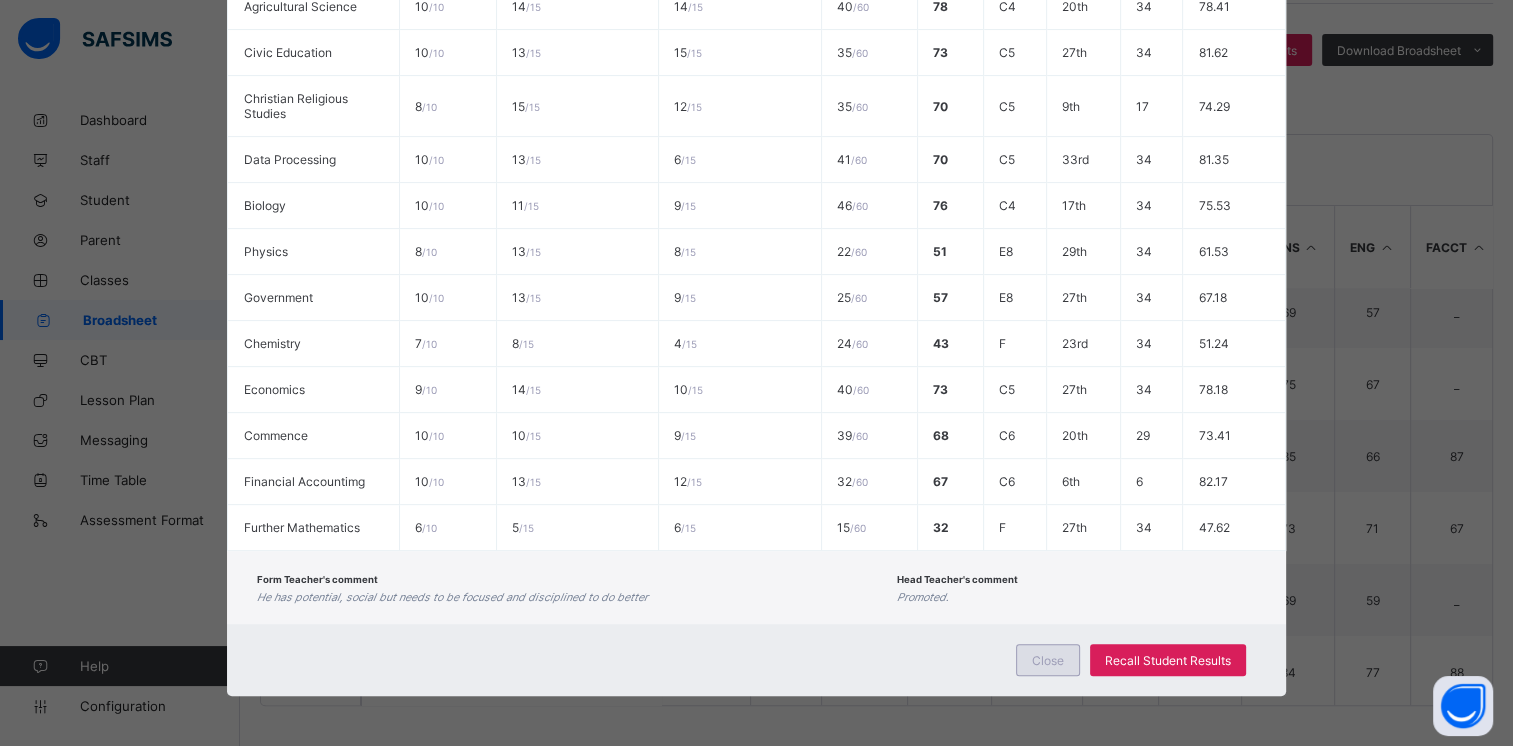 click on "Close" at bounding box center (1048, 660) 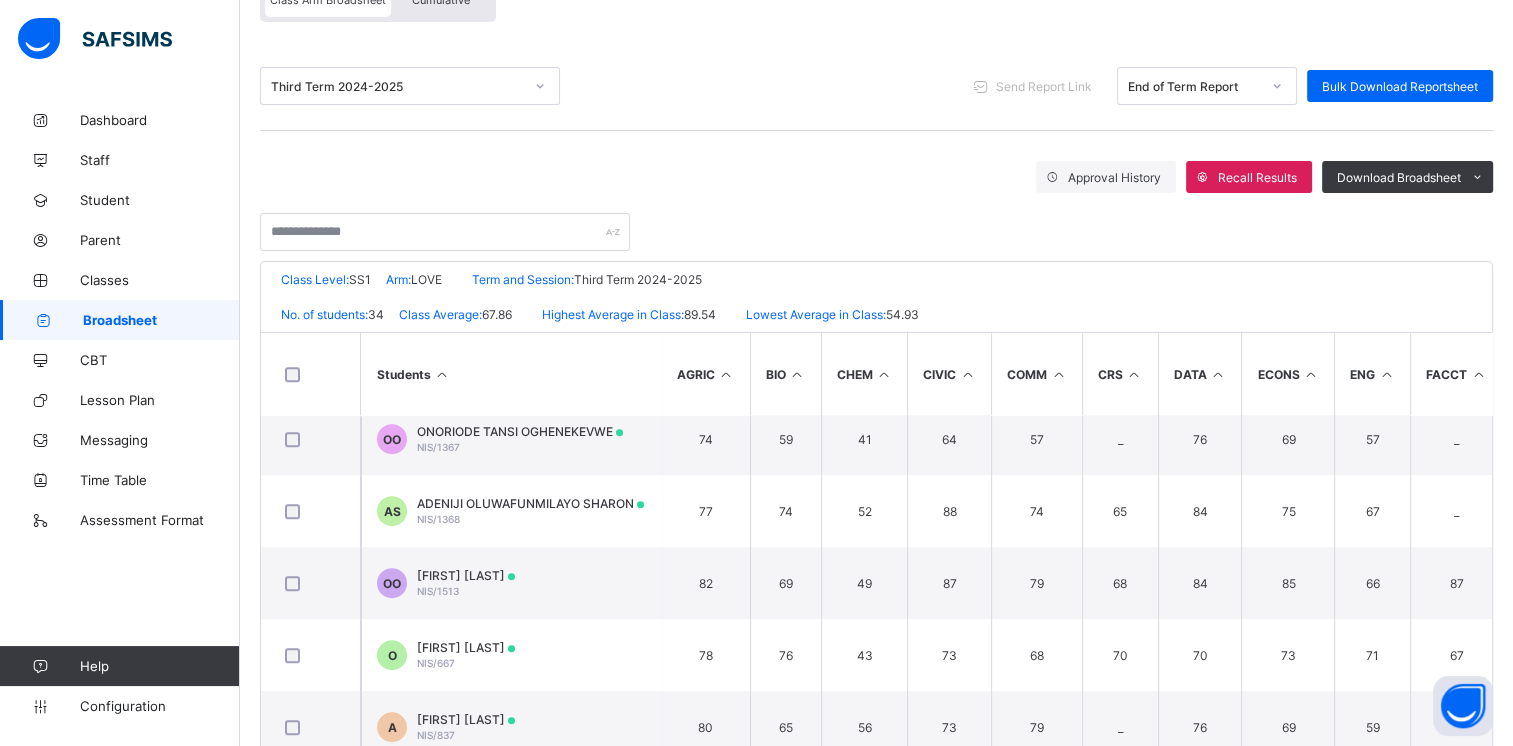 scroll, scrollTop: 3, scrollLeft: 0, axis: vertical 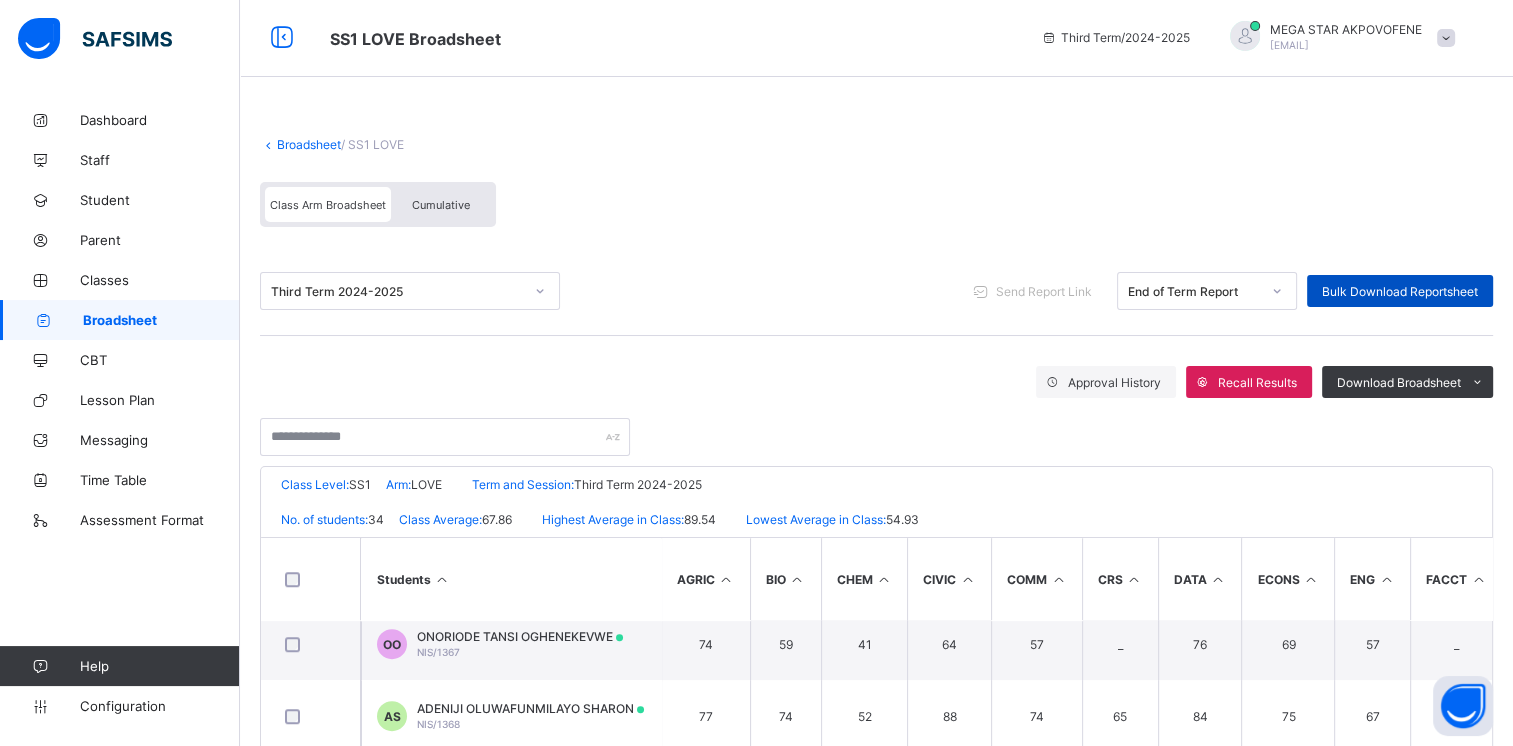 click on "Bulk Download Reportsheet" at bounding box center (1400, 291) 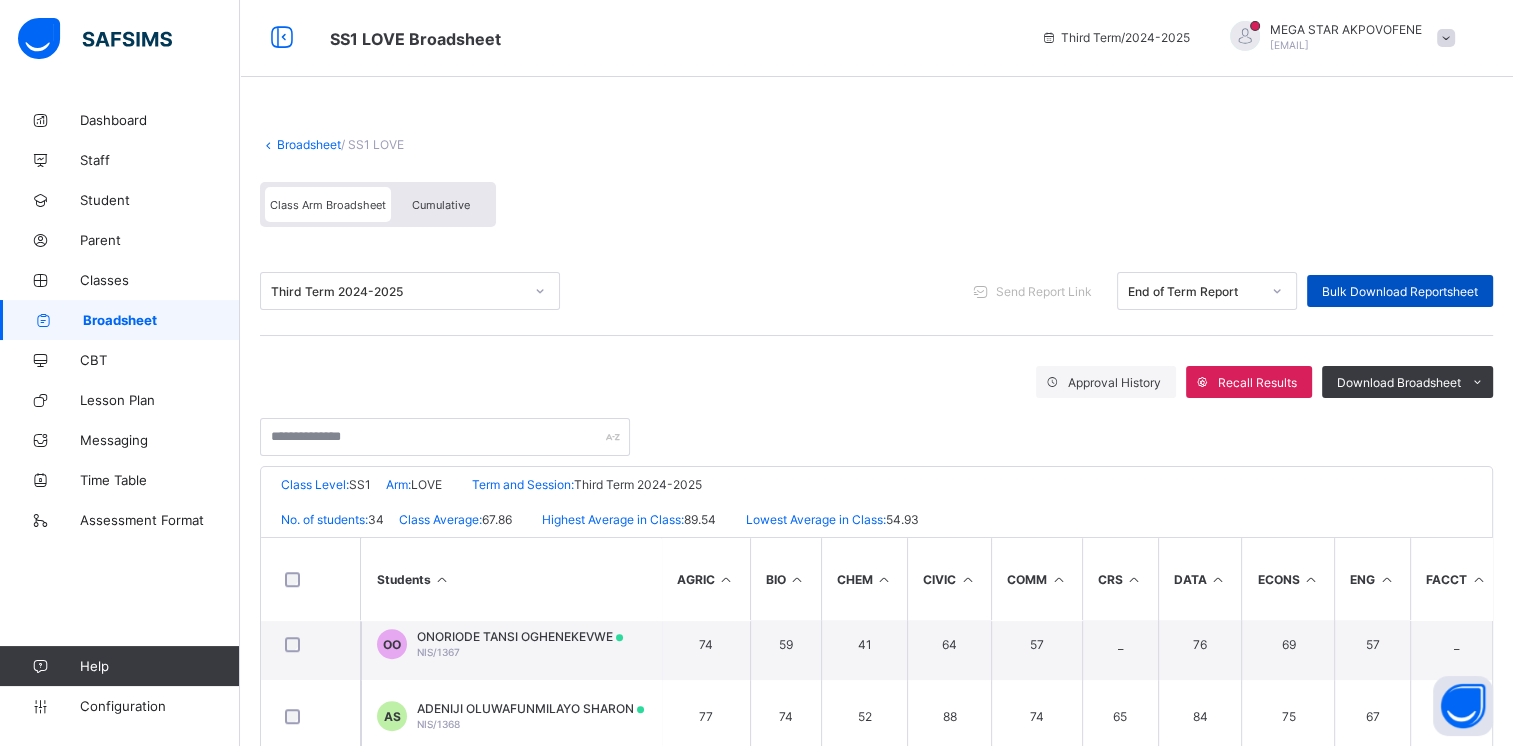 click on "Bulk Download Reportsheet" at bounding box center (1400, 291) 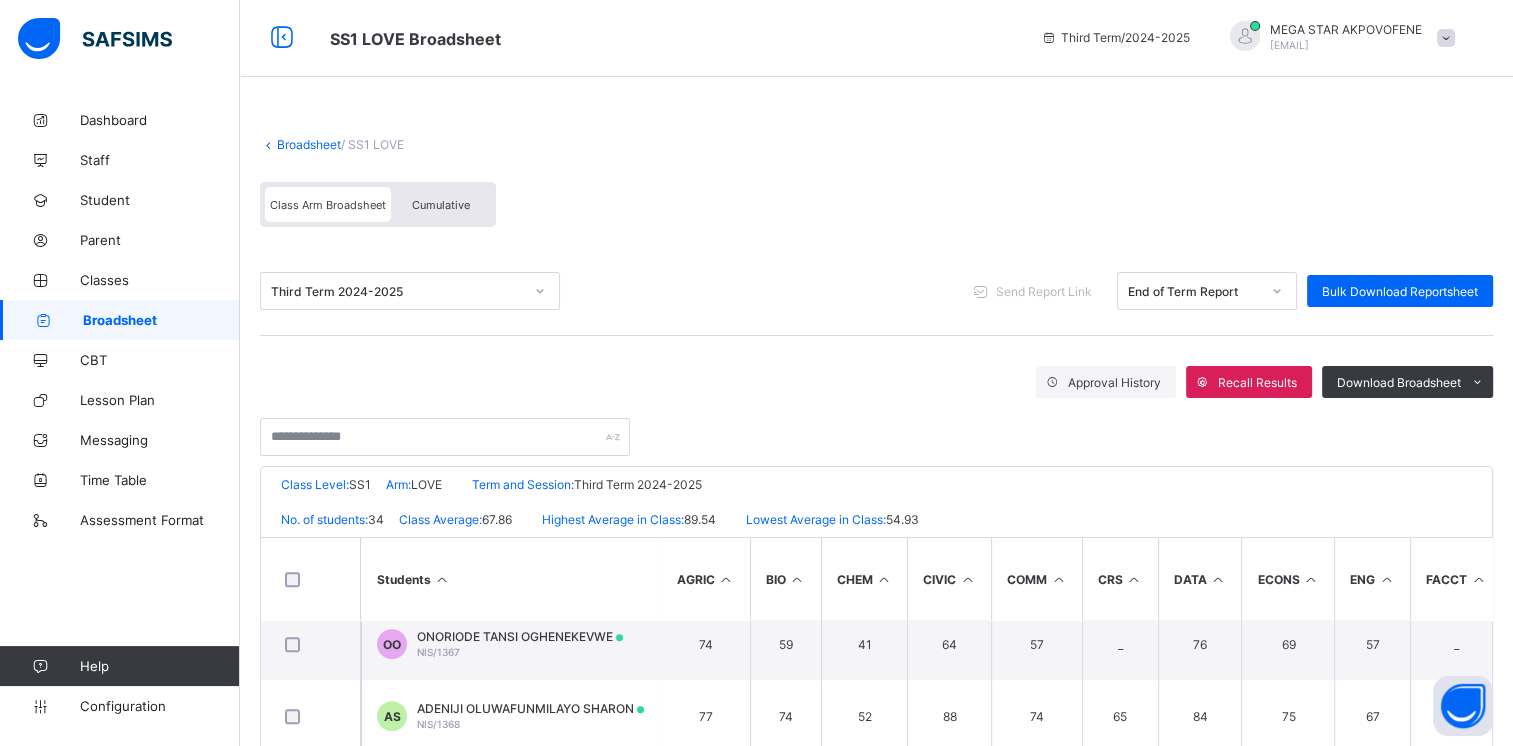 click on "Broadsheet  / SS1 LOVE" at bounding box center (876, 144) 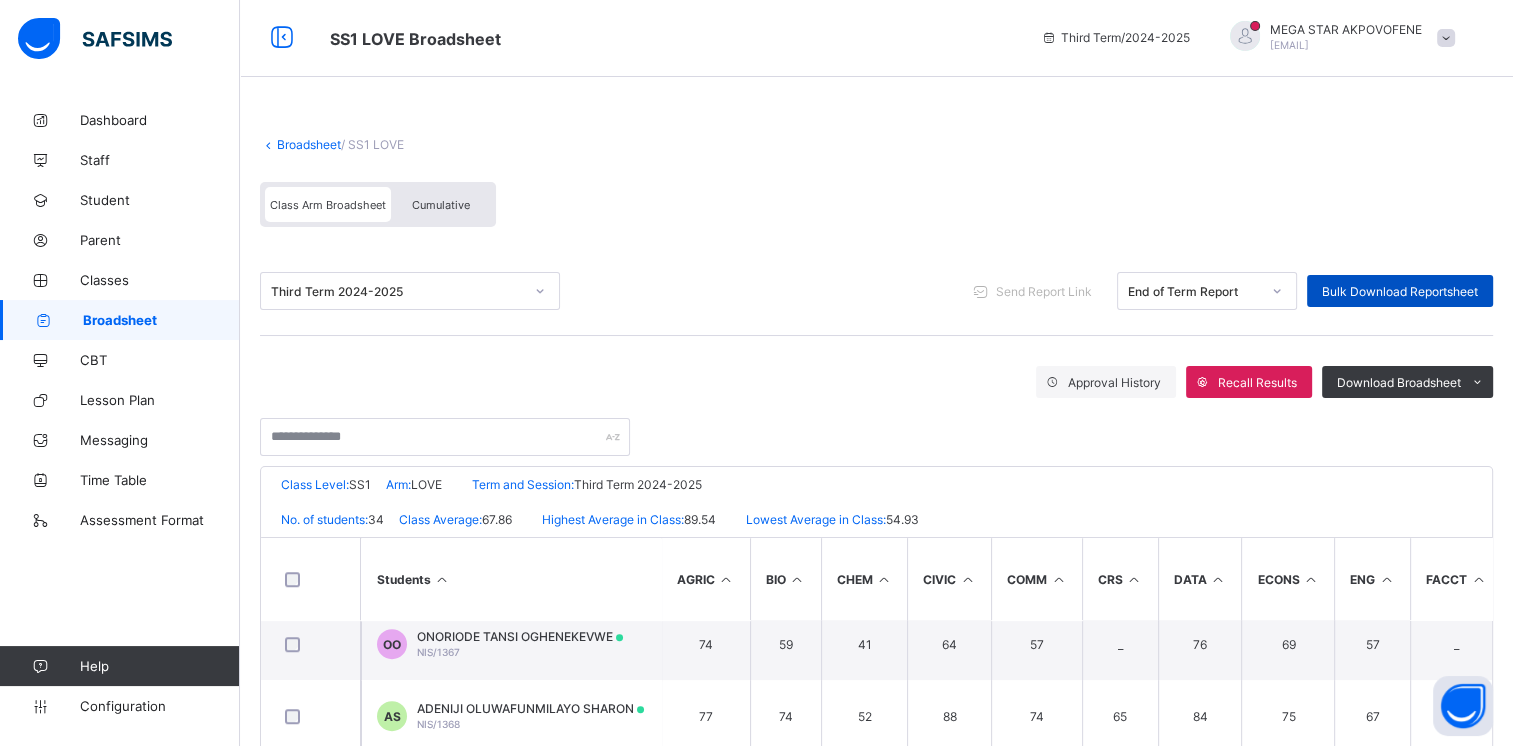 click on "Bulk Download Reportsheet" at bounding box center [1400, 291] 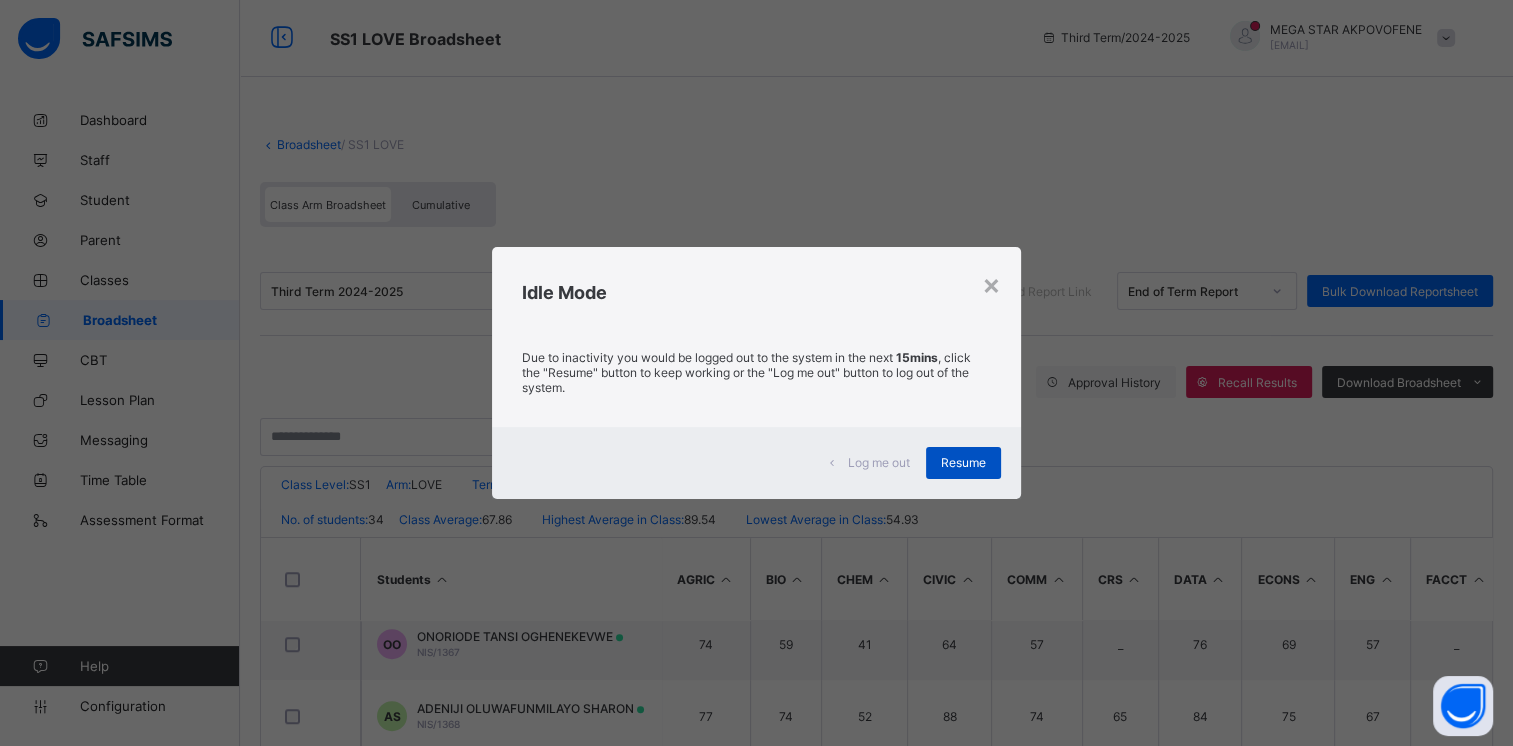 click on "Resume" at bounding box center (963, 462) 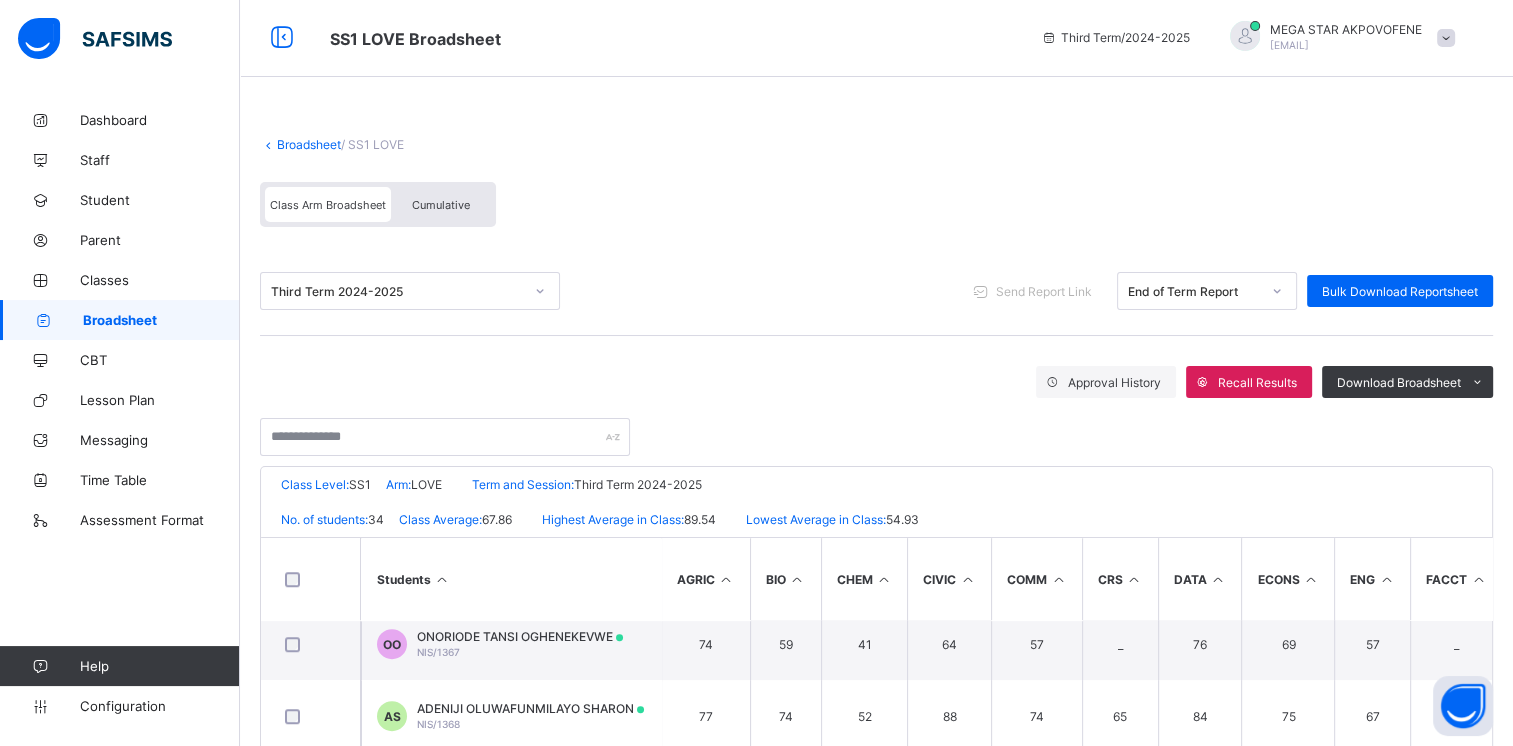 click on "Class Arm Broadsheet Cumulative" at bounding box center (876, 209) 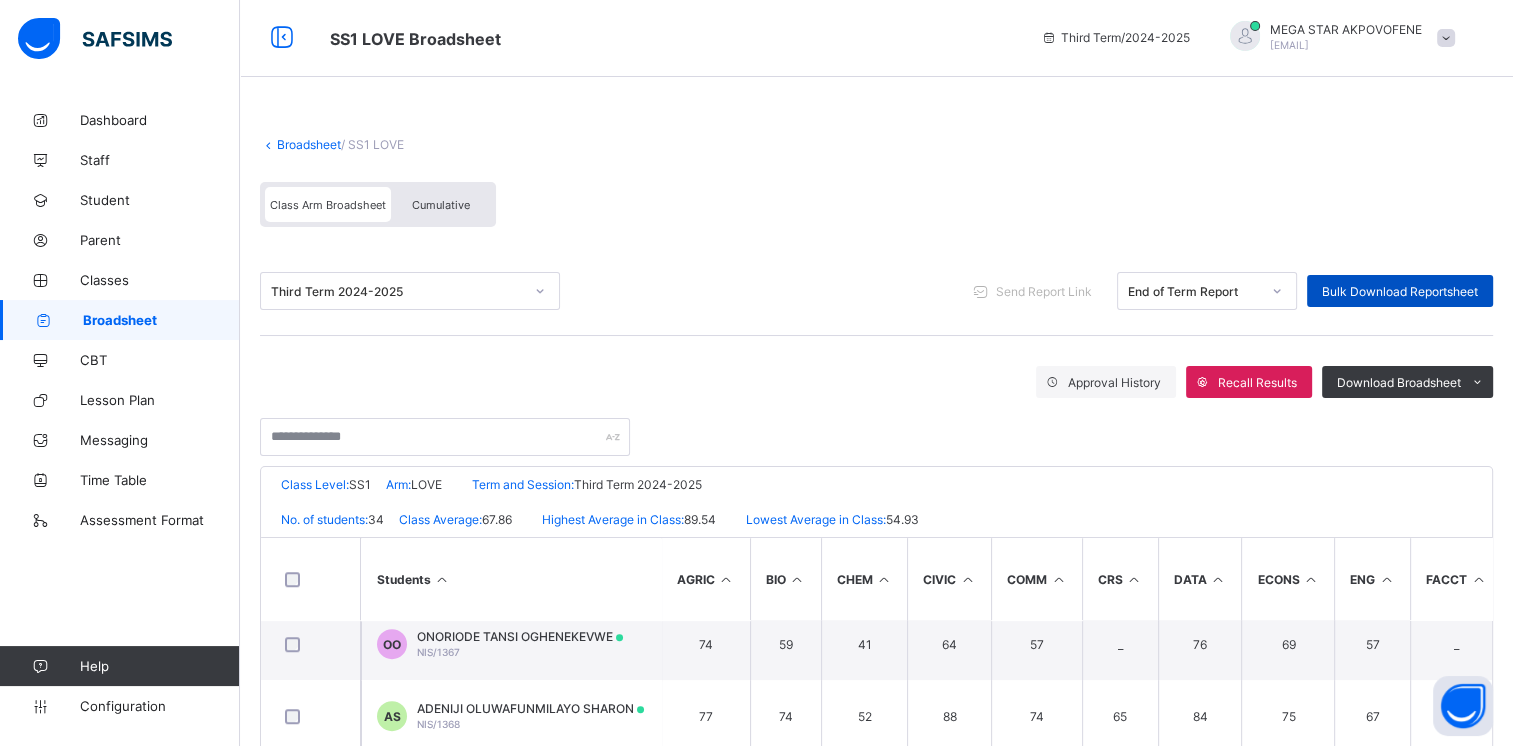click on "Bulk Download Reportsheet" at bounding box center [1400, 291] 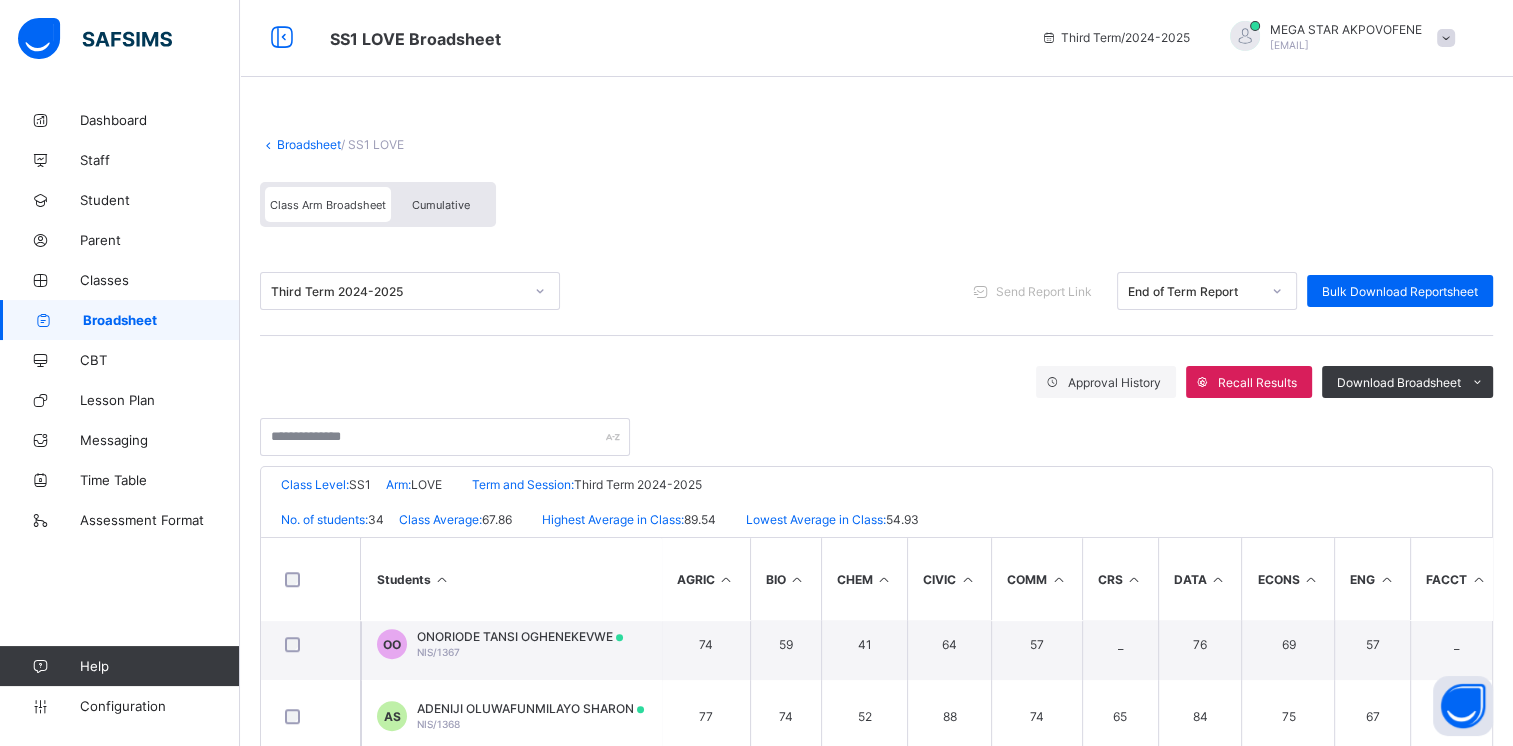 click on "Broadsheet" at bounding box center [309, 144] 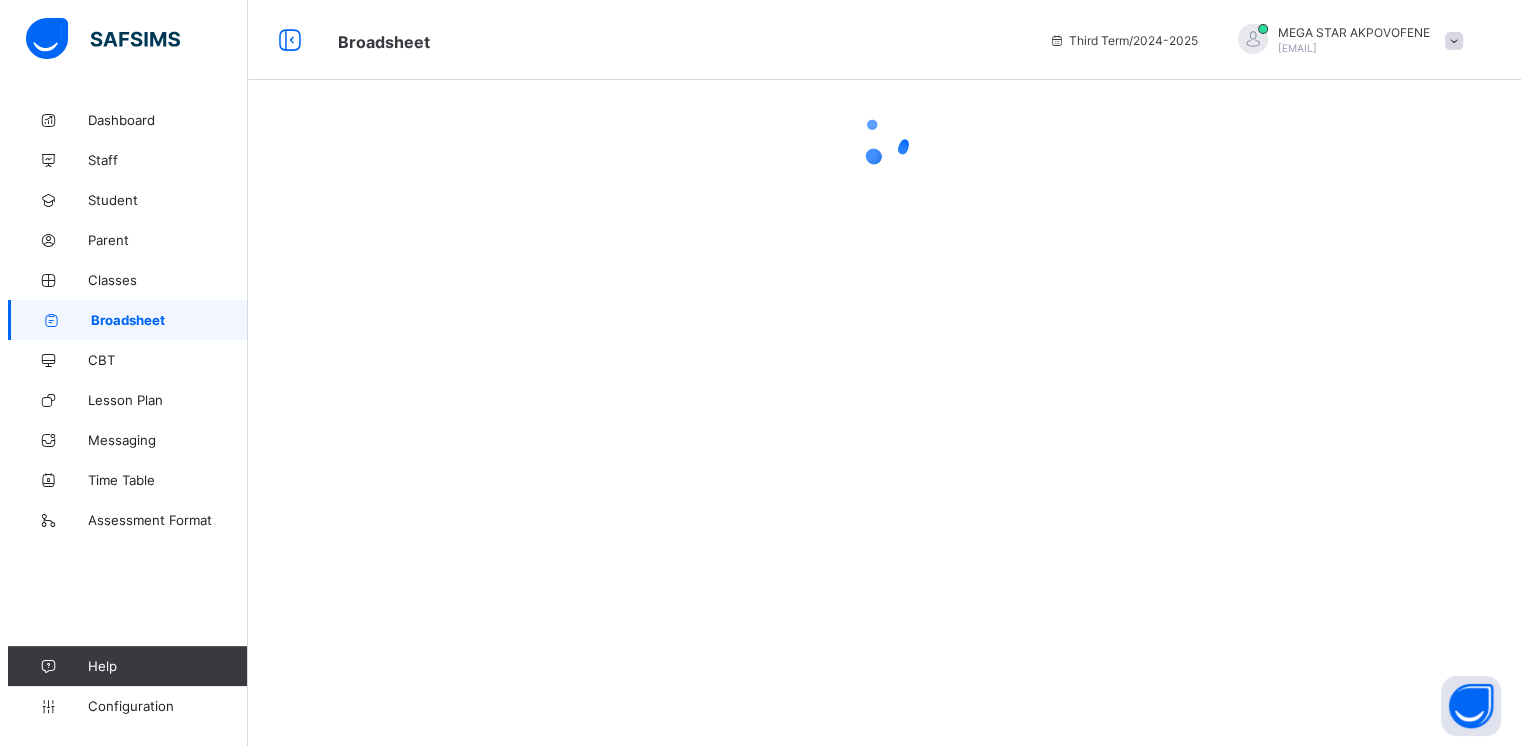 scroll, scrollTop: 0, scrollLeft: 0, axis: both 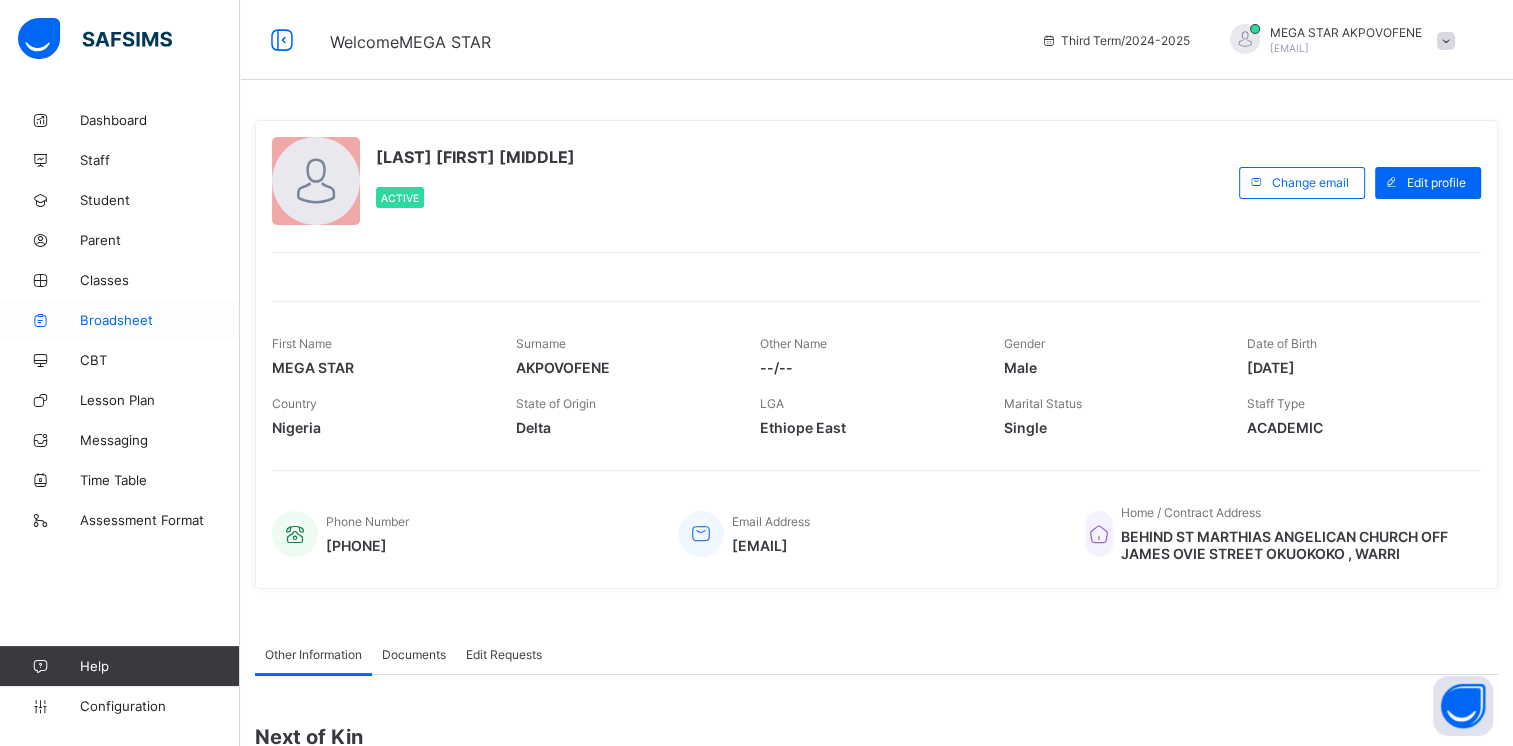 click on "Broadsheet" at bounding box center [160, 320] 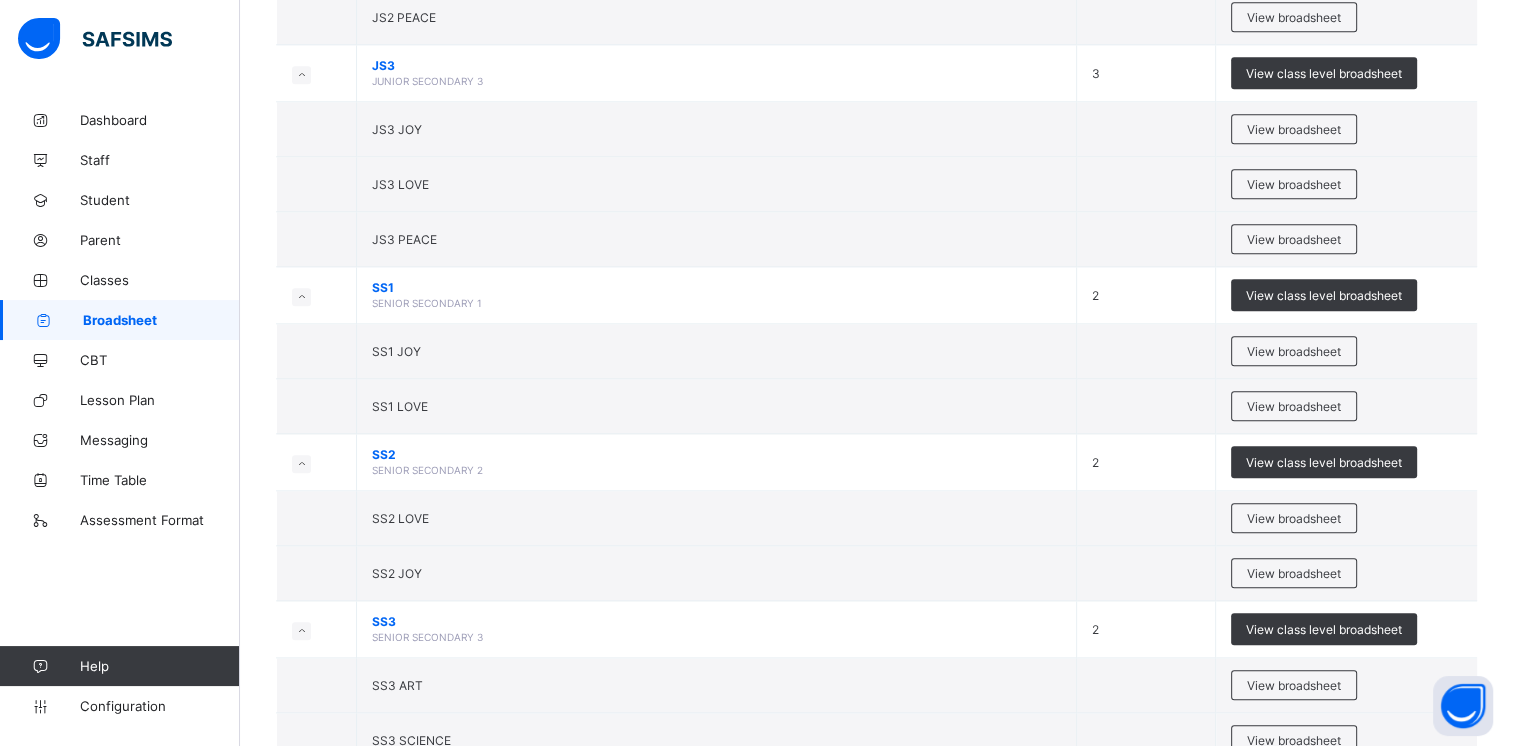 scroll, scrollTop: 2138, scrollLeft: 0, axis: vertical 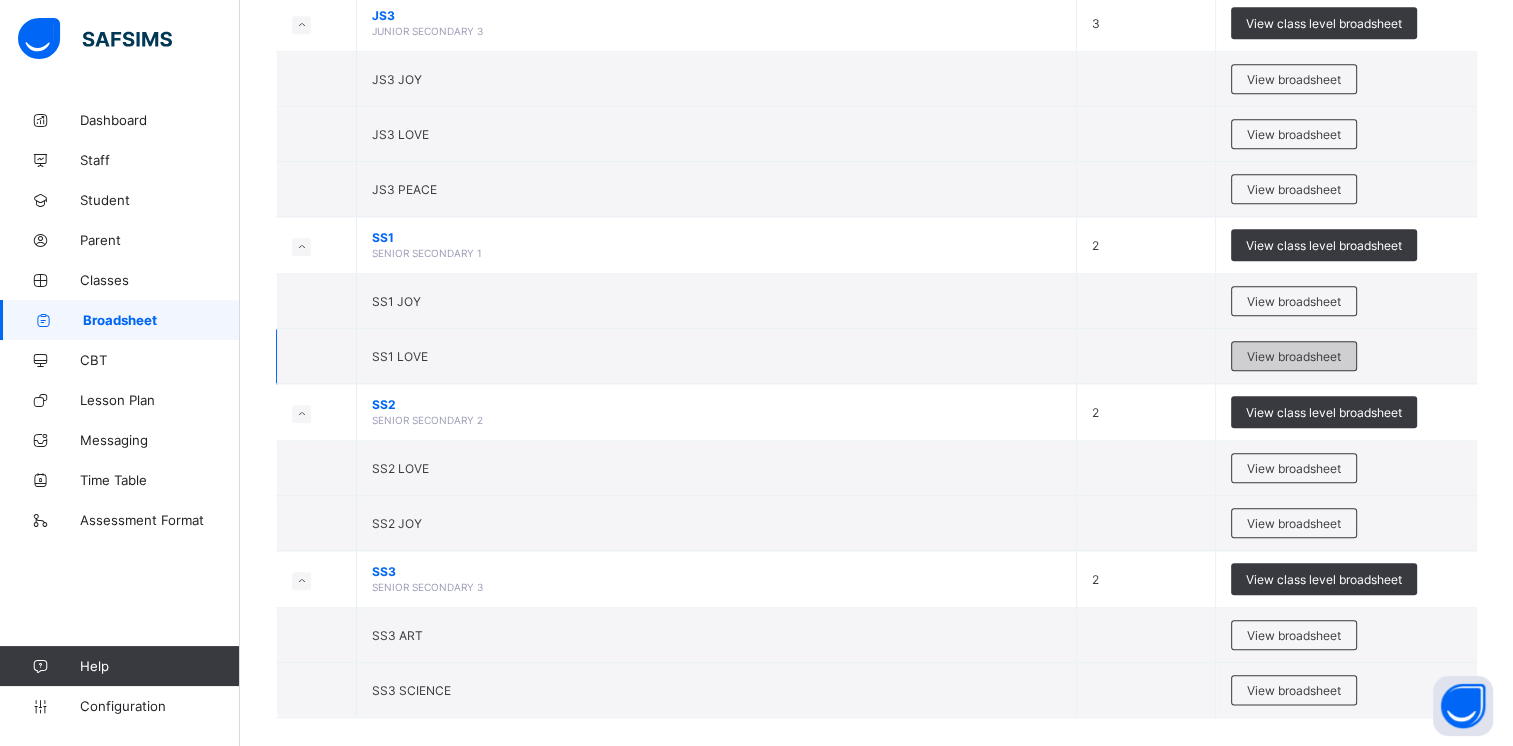 click on "View broadsheet" at bounding box center [1294, 356] 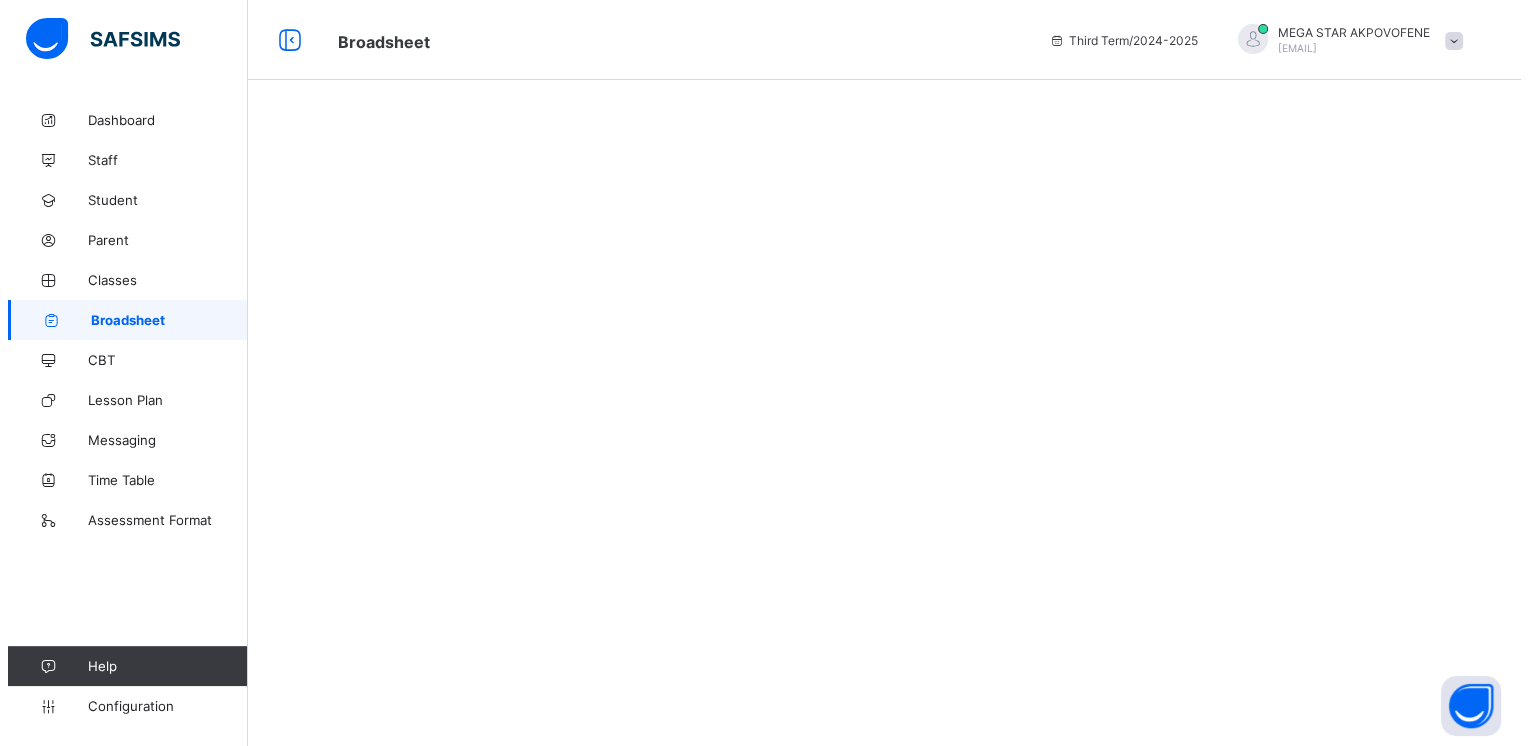 scroll, scrollTop: 0, scrollLeft: 0, axis: both 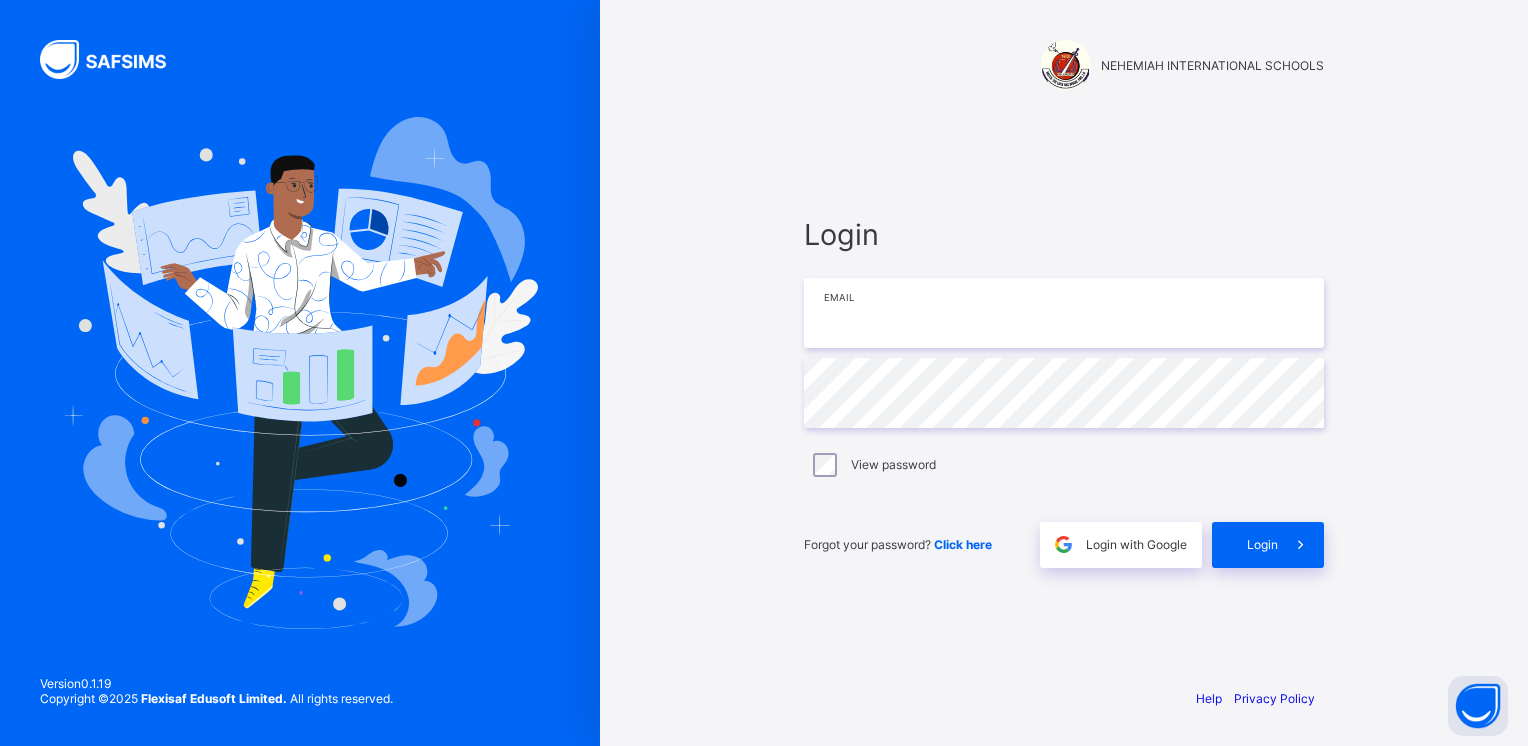 type on "**********" 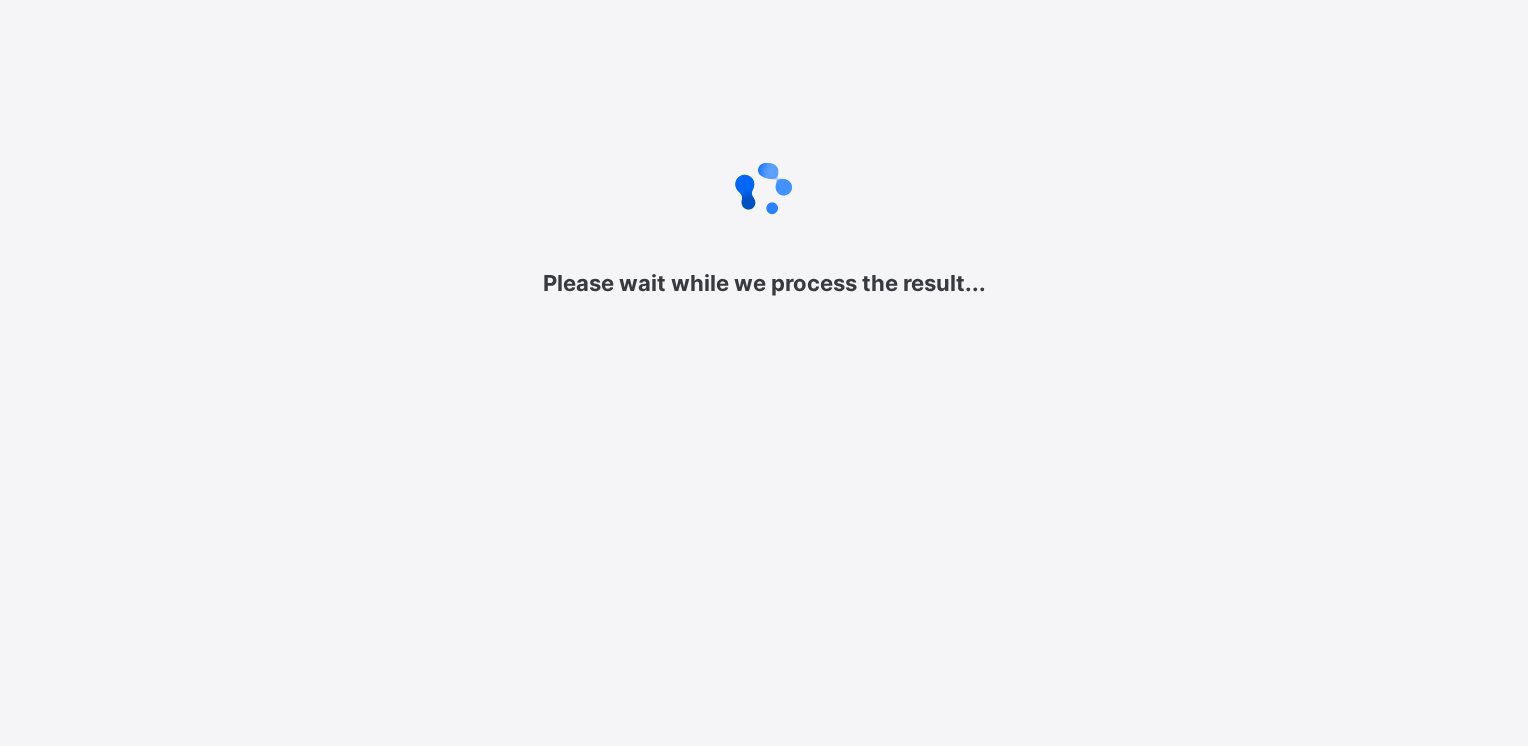 scroll, scrollTop: 0, scrollLeft: 0, axis: both 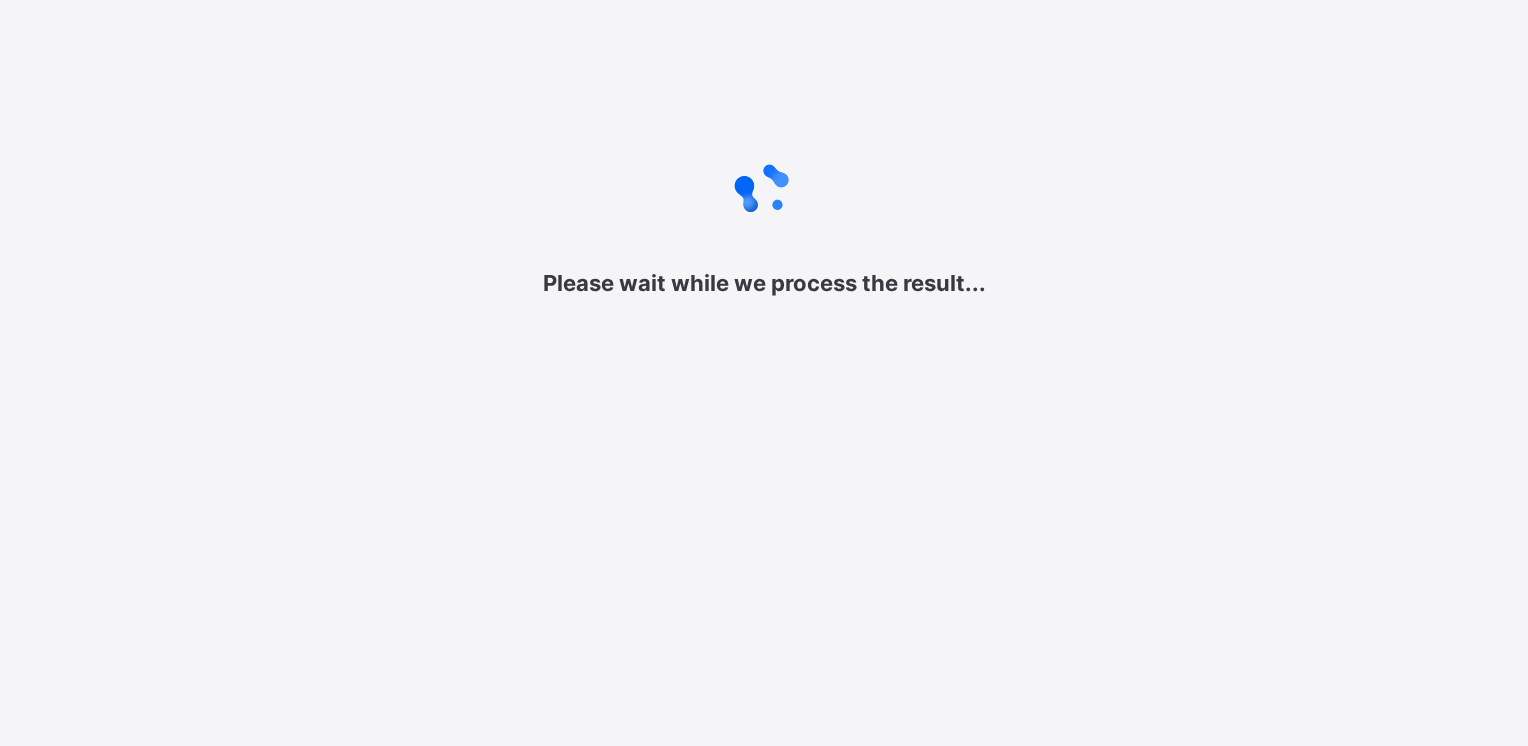 click on "Please wait while we process the result... New Update Available Hello there, You can install SAFSIMS on your device for easier access. Dismiss Update app" at bounding box center (764, 373) 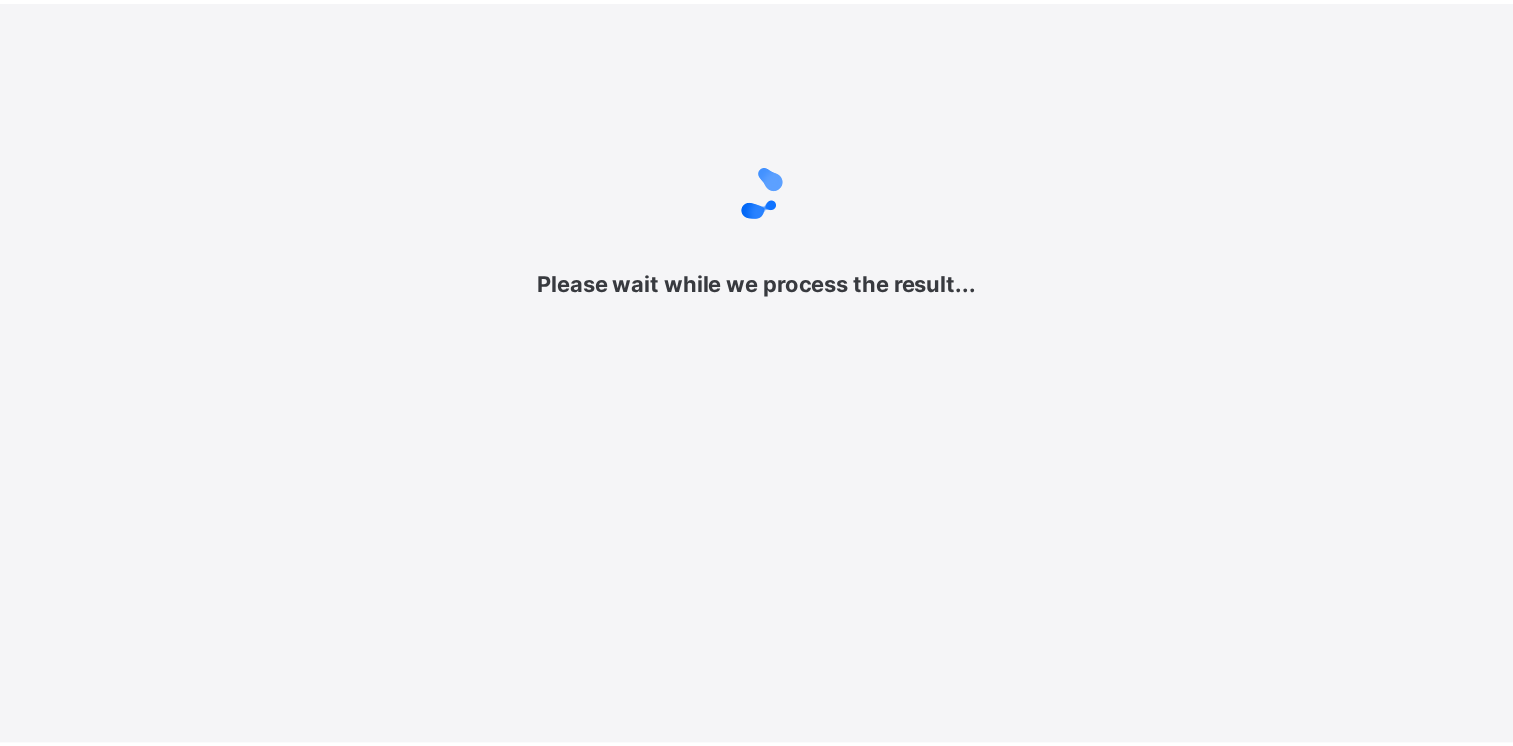 scroll, scrollTop: 0, scrollLeft: 0, axis: both 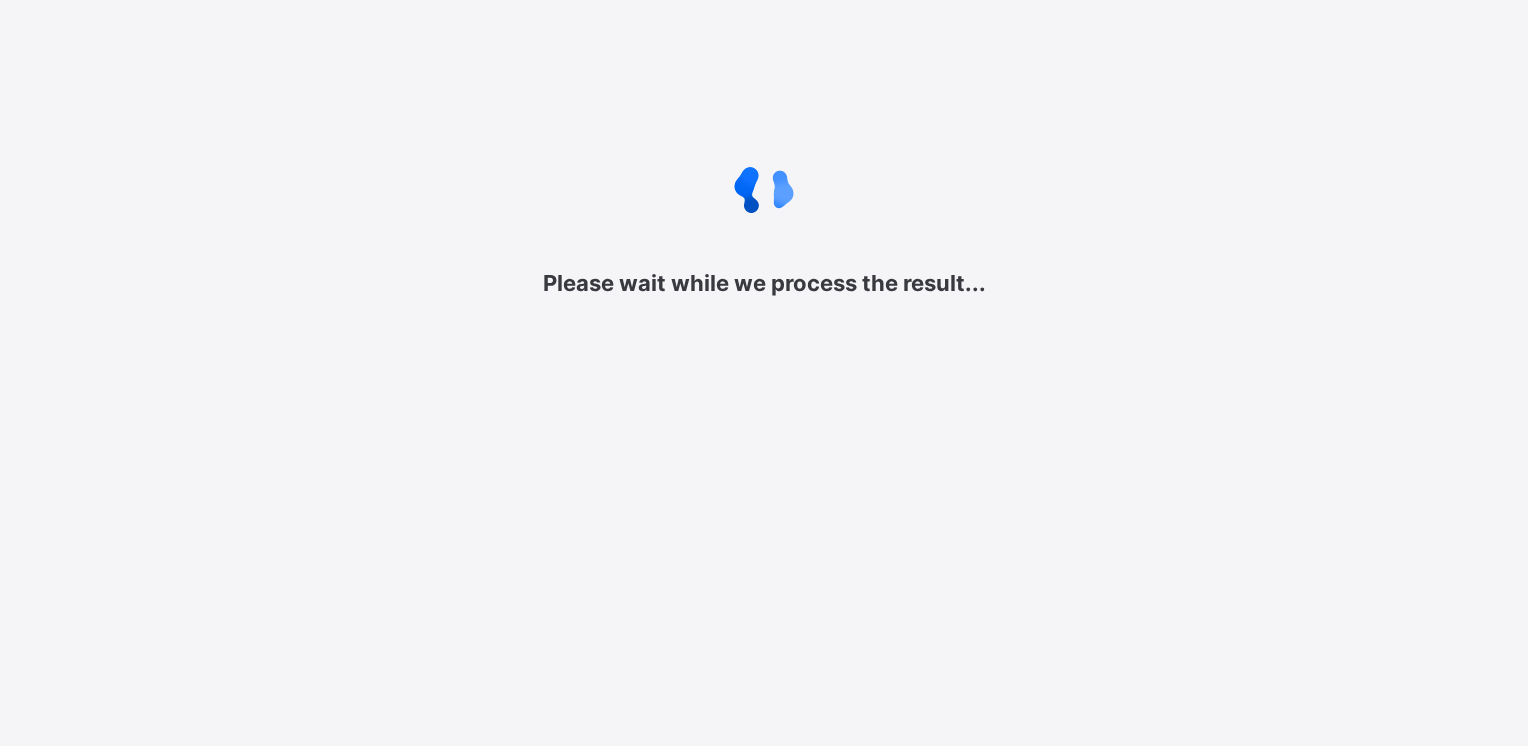click on "Please wait while we process the result..." at bounding box center (764, 223) 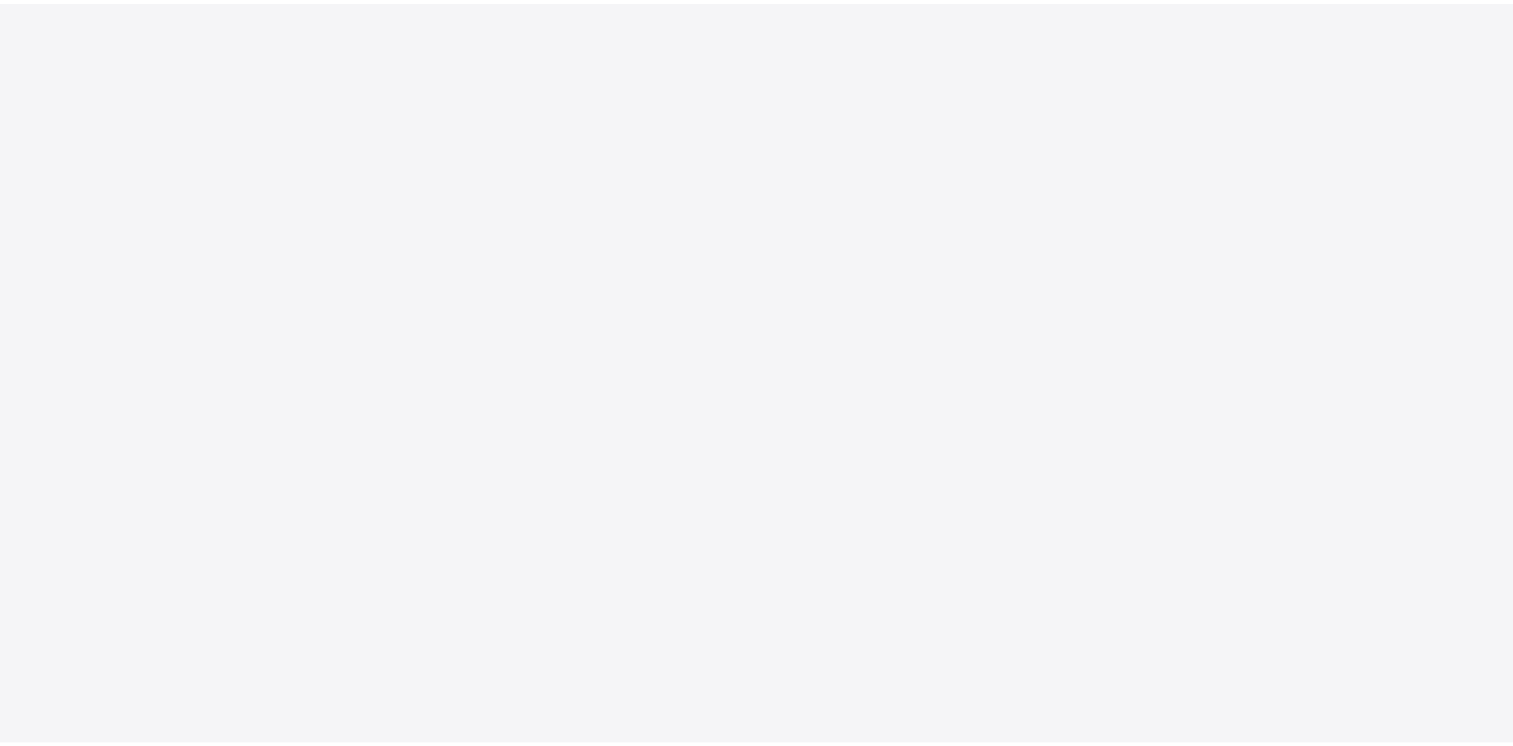 scroll, scrollTop: 0, scrollLeft: 0, axis: both 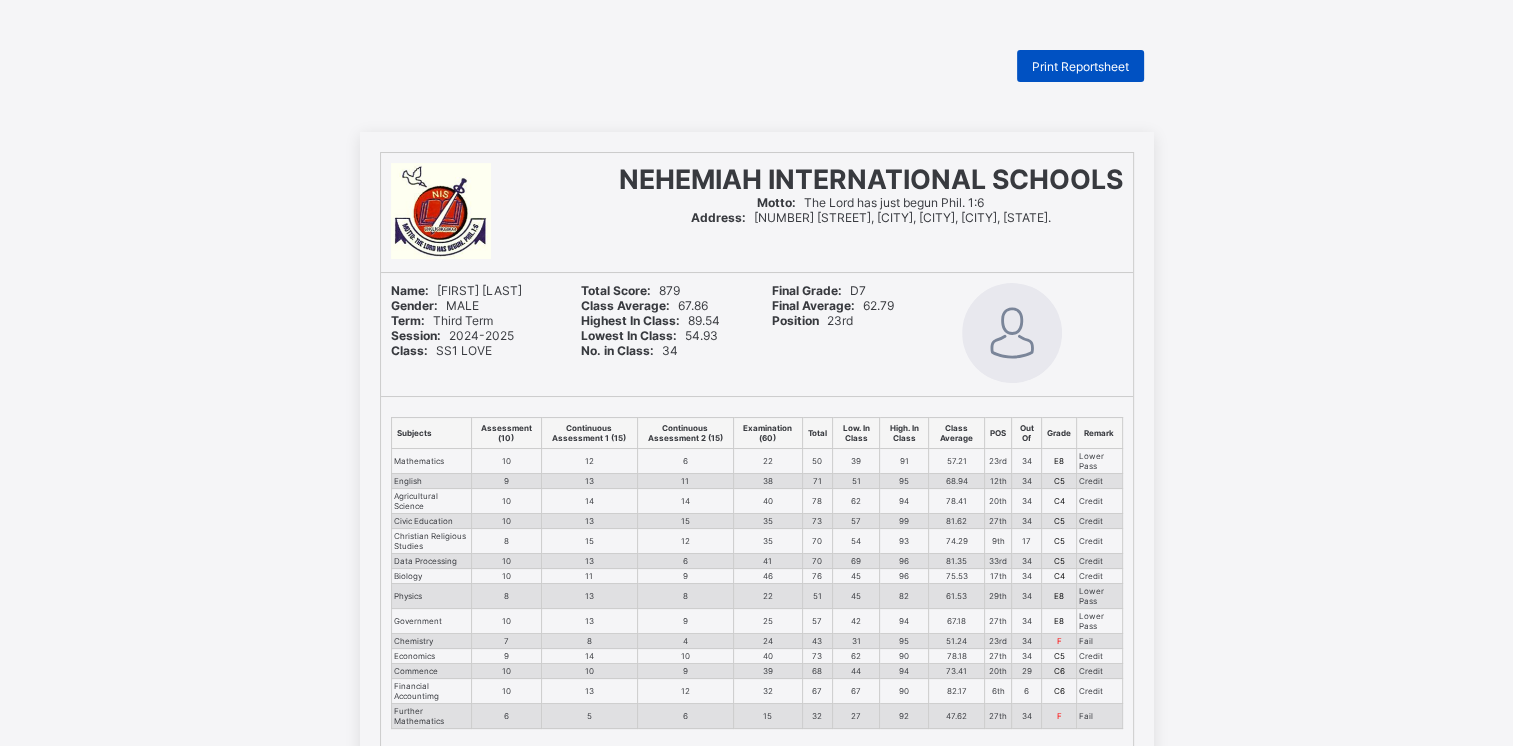 click on "Print Reportsheet" at bounding box center [1080, 66] 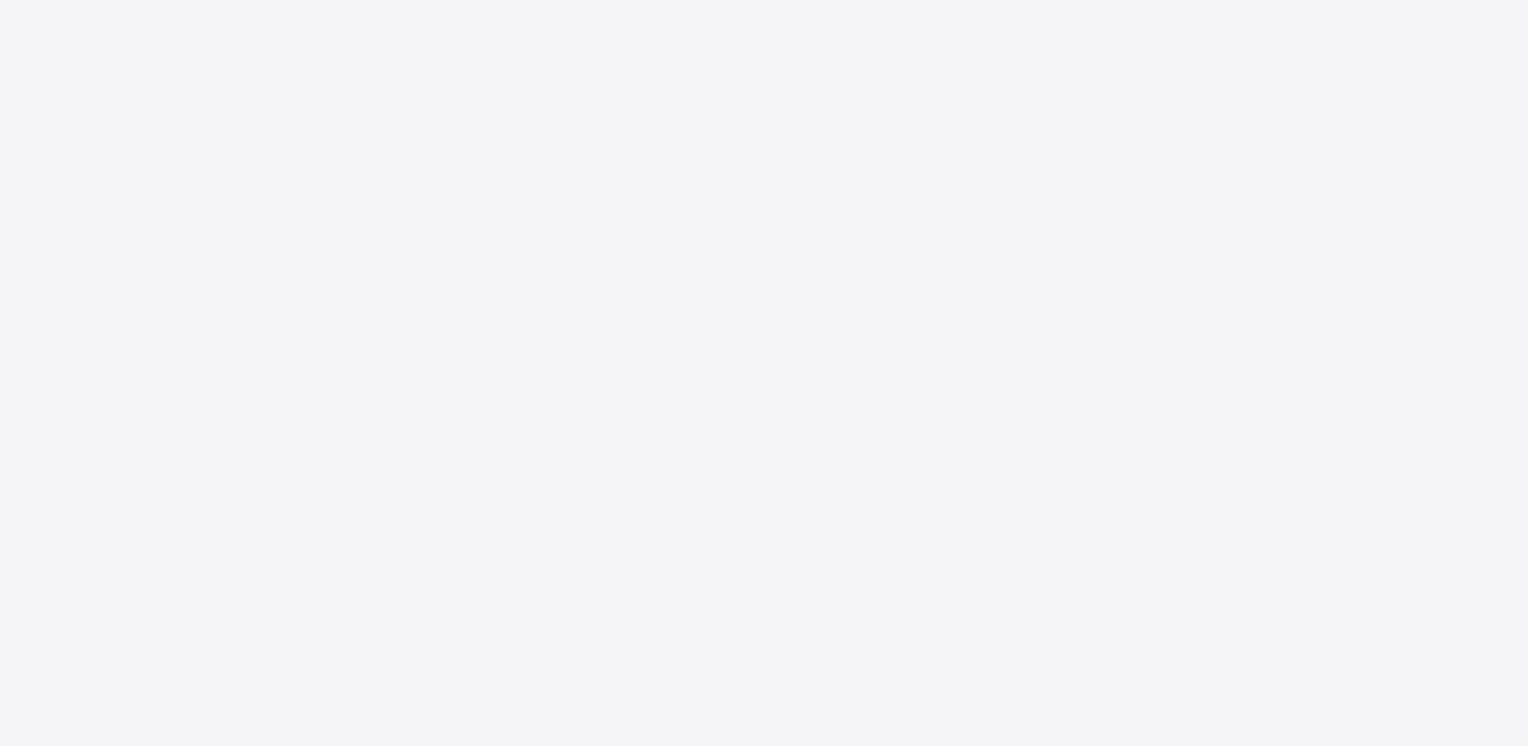 scroll, scrollTop: 0, scrollLeft: 0, axis: both 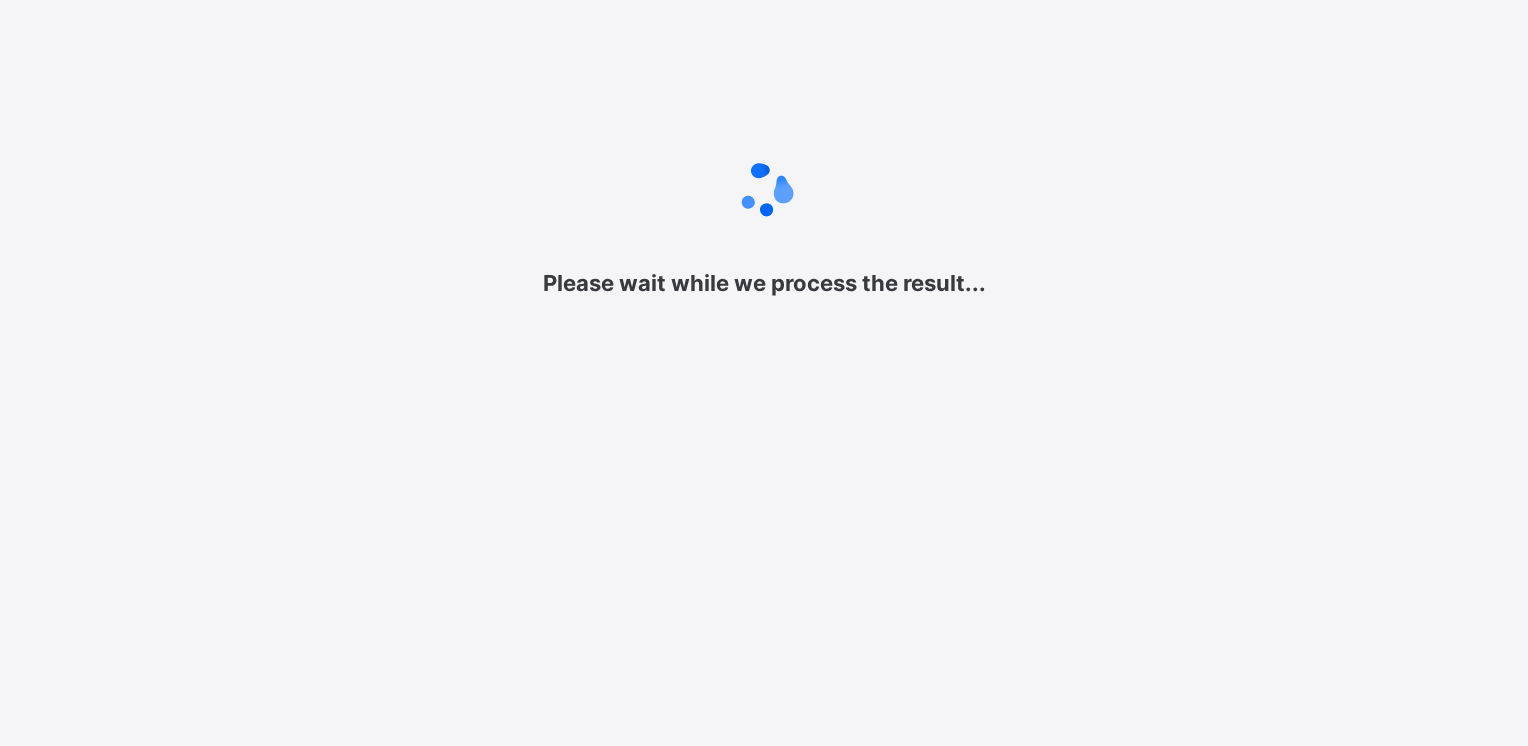 click on "Please wait while we process the result... New Update Available Hello there, You can install SAFSIMS on your device for easier access. Dismiss Update app" at bounding box center (764, 373) 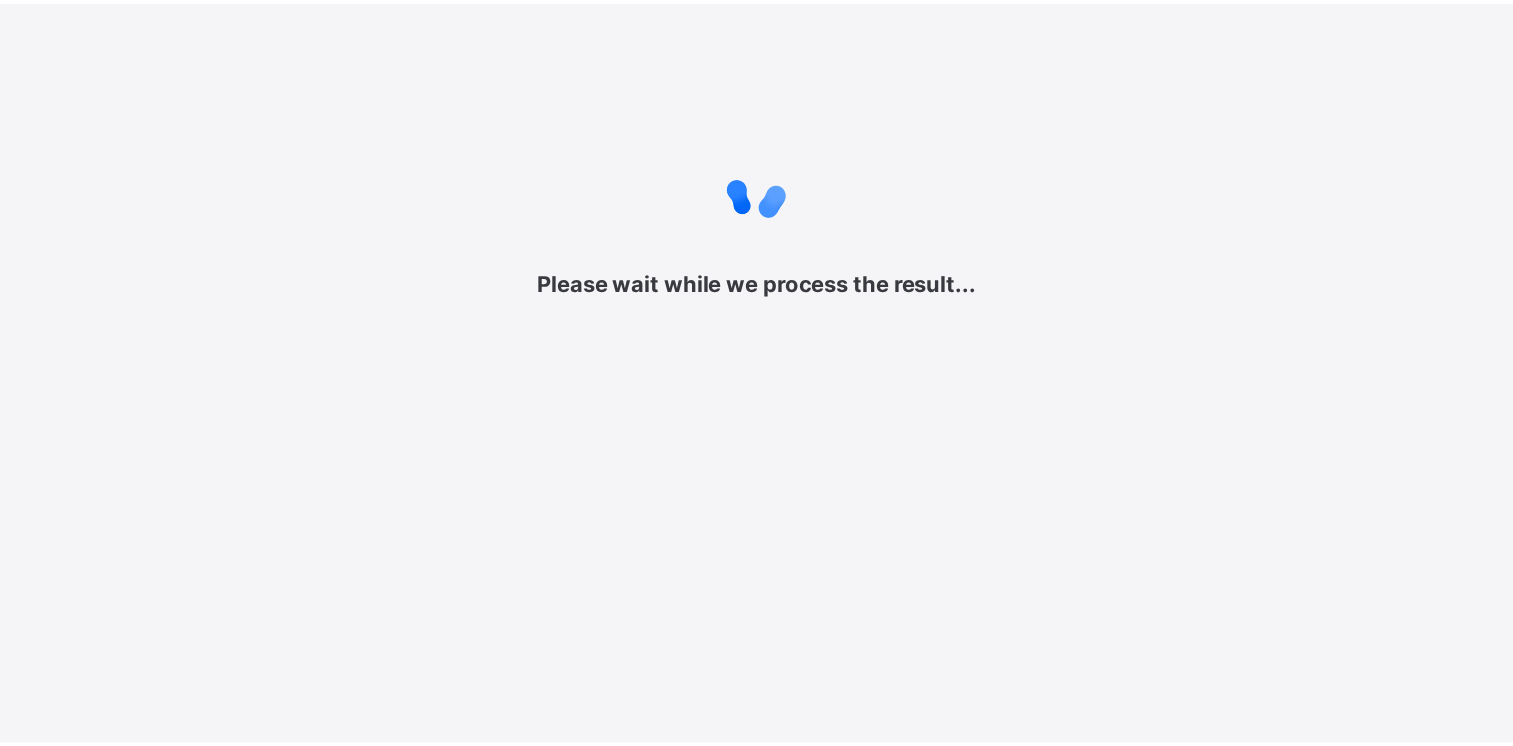 scroll, scrollTop: 0, scrollLeft: 0, axis: both 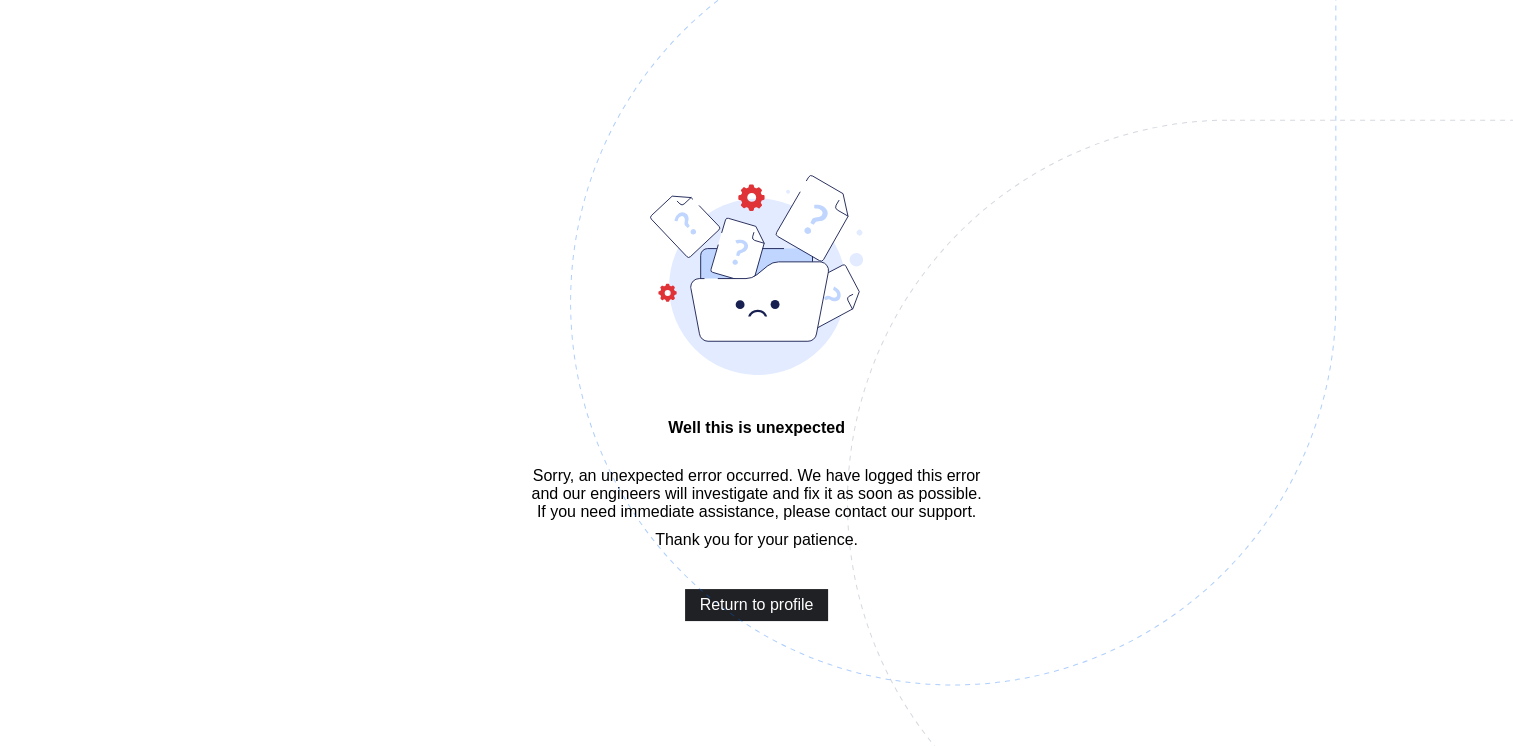 click on "Return to profile" at bounding box center (757, 605) 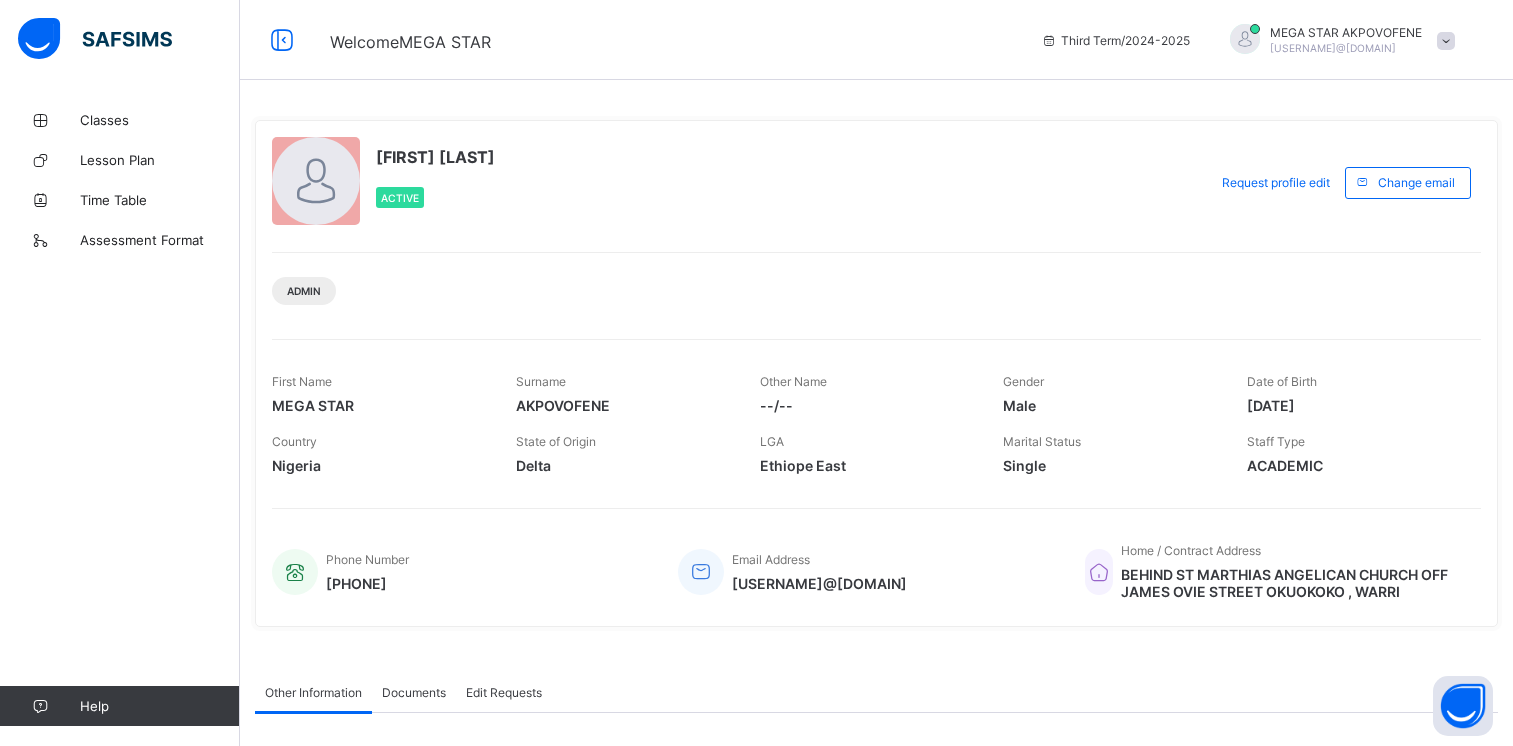 scroll, scrollTop: 0, scrollLeft: 0, axis: both 